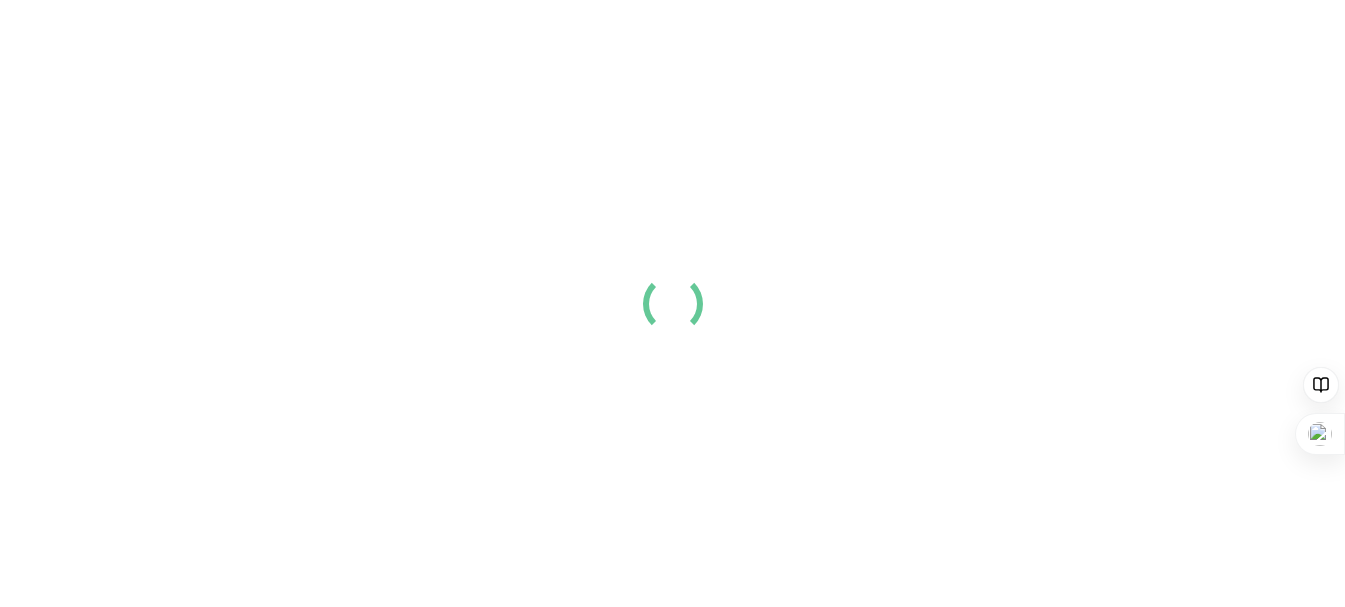 scroll, scrollTop: 0, scrollLeft: 0, axis: both 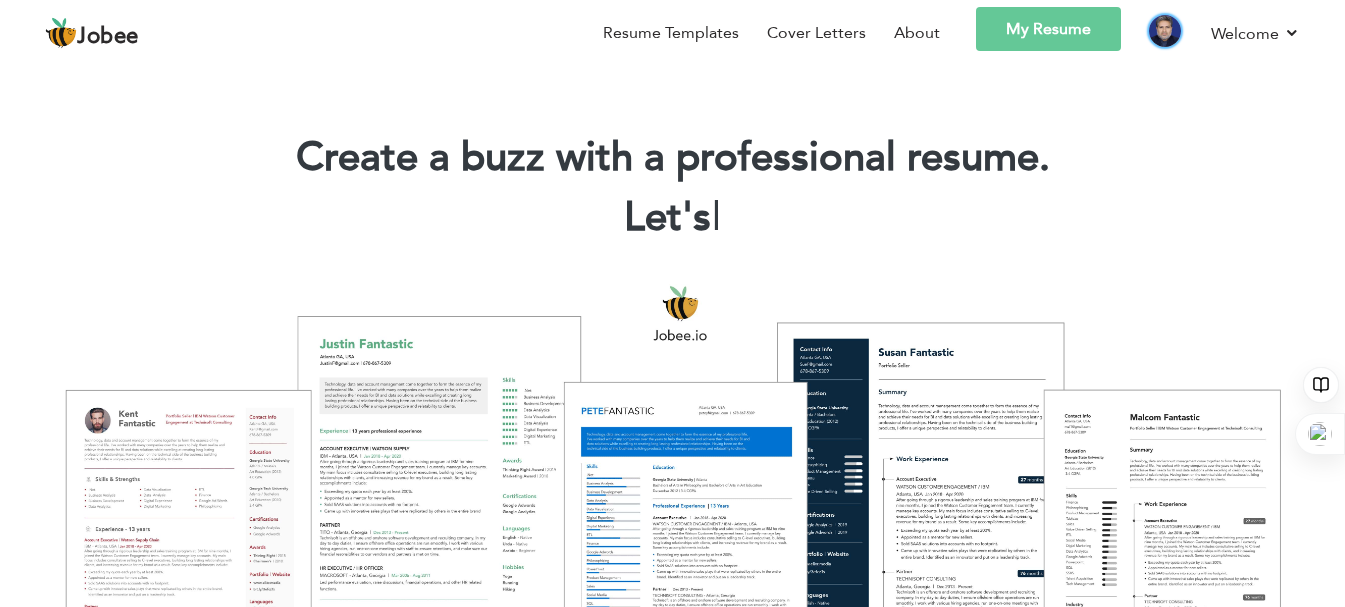 click at bounding box center [1165, 31] 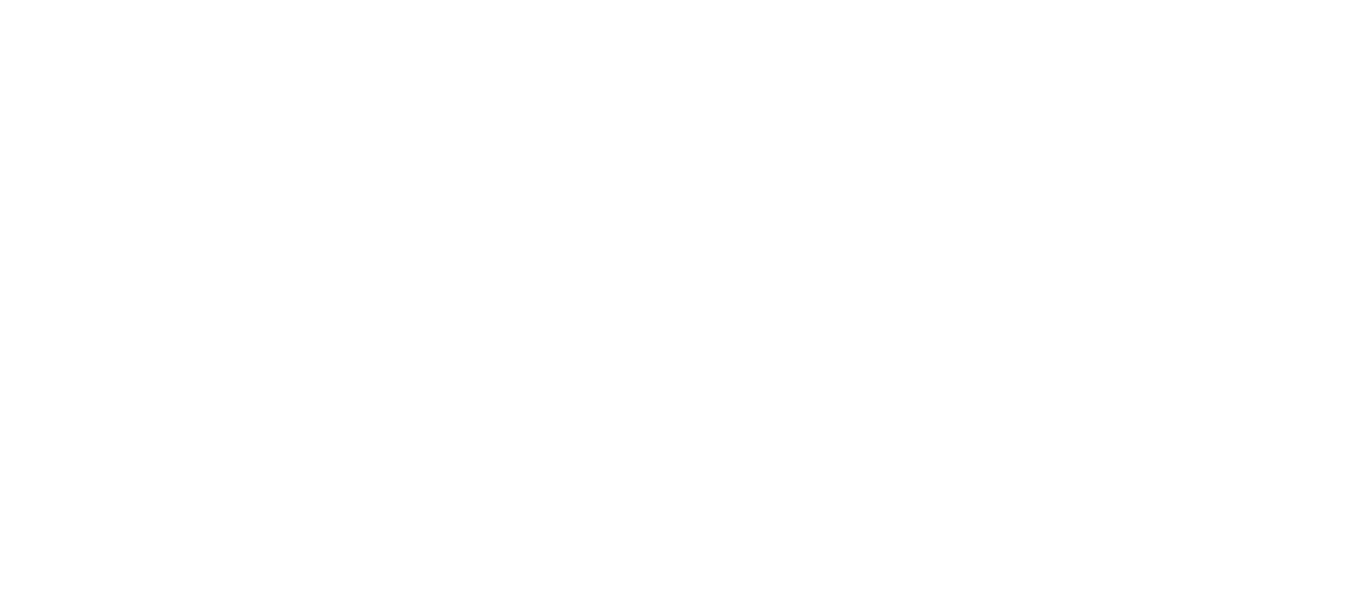 scroll, scrollTop: 0, scrollLeft: 0, axis: both 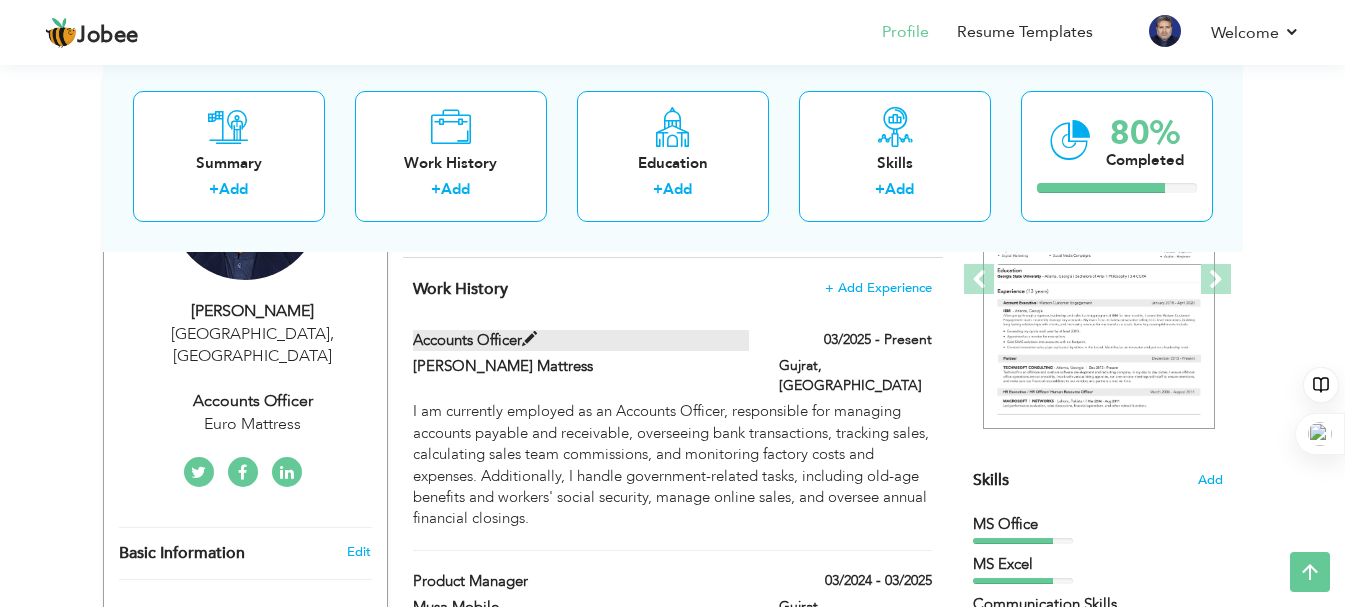 click on "Accounts Officer" at bounding box center [581, 340] 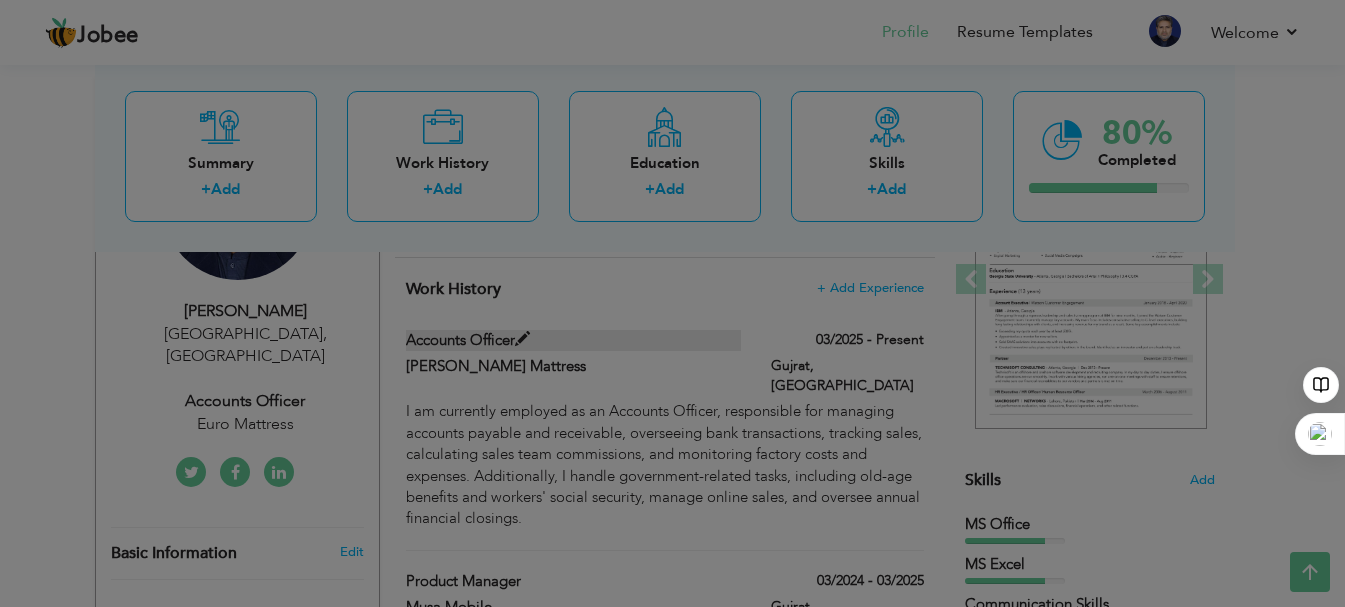 type on "Accounts Officer" 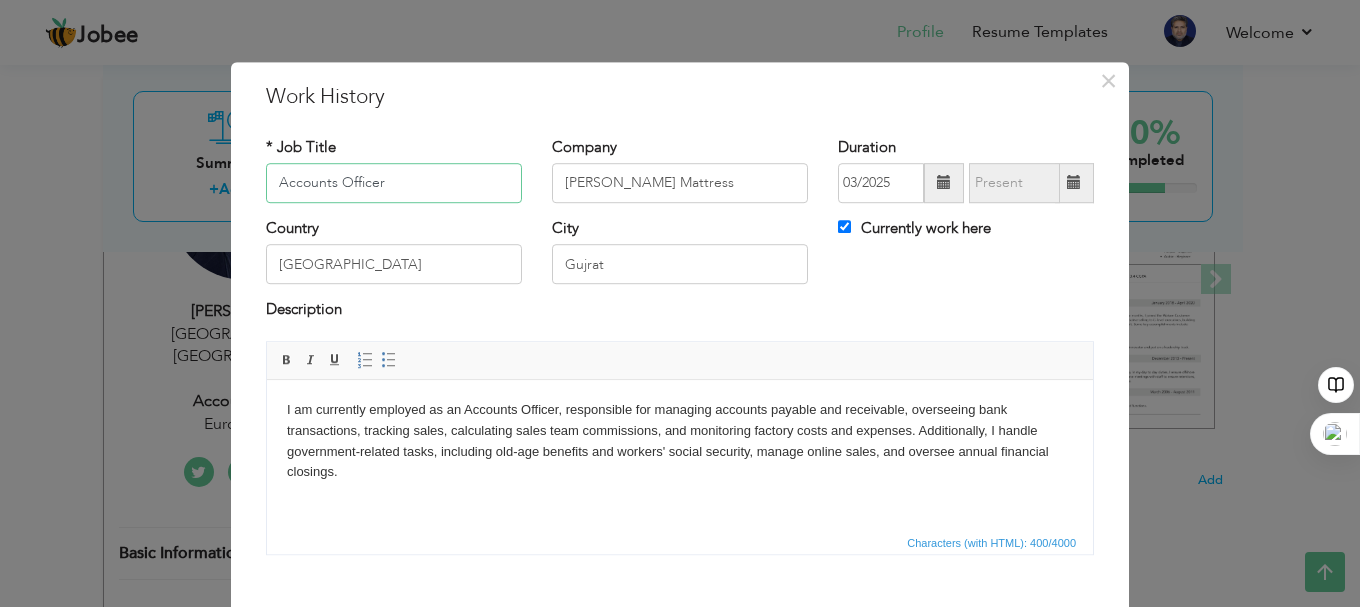click on "Accounts Officer" at bounding box center [394, 183] 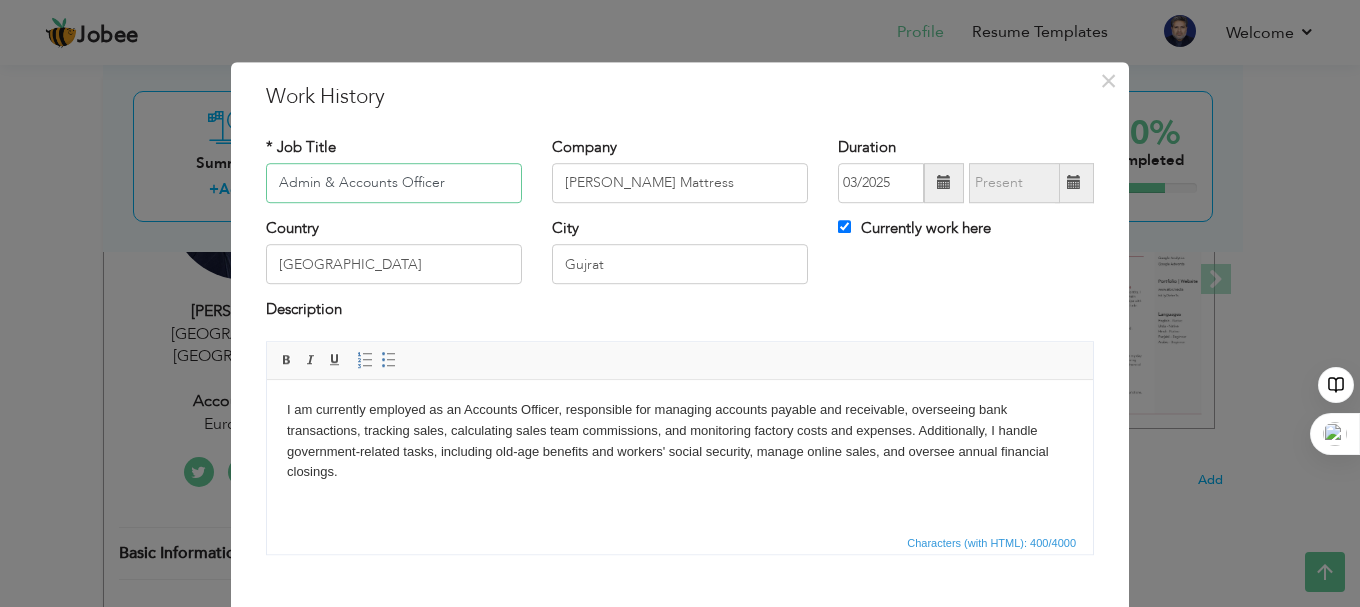 type on "Admin & Accounts Officer" 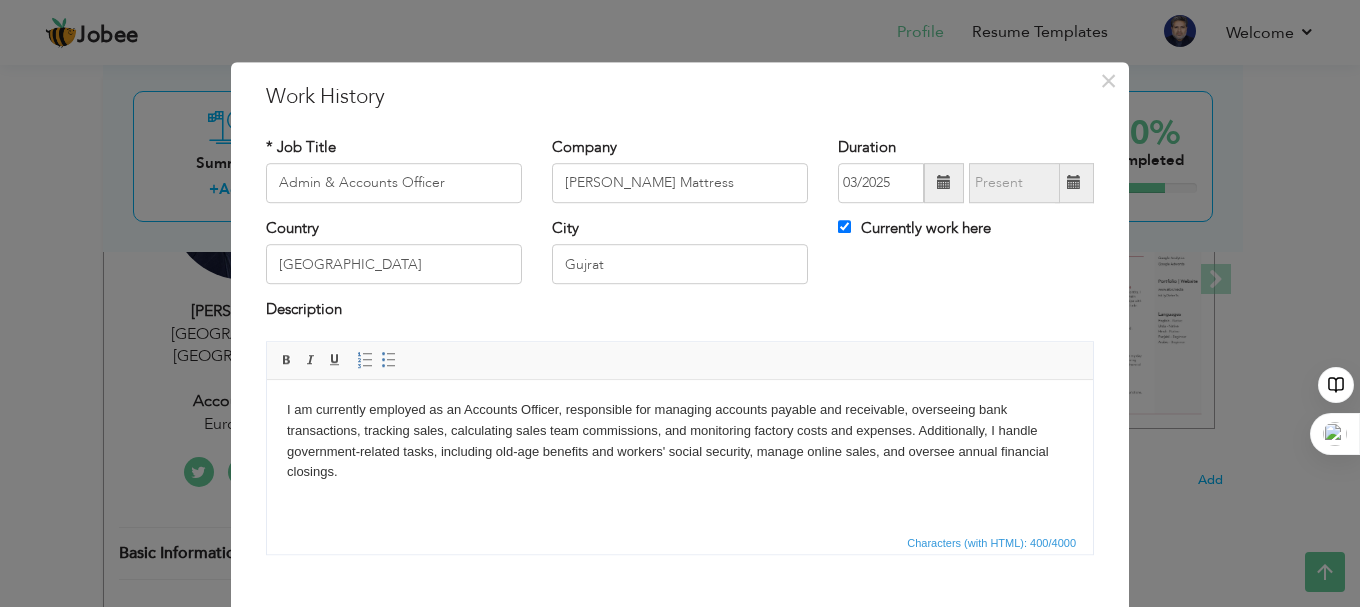 click on "I am currently employed as an Accounts Officer, responsible for managing accounts payable and receivable, overseeing bank transactions, tracking sales, calculating sales team commissions, and monitoring factory costs and expenses. Additionally, I handle government-related tasks, including old-age benefits and workers' social security, manage online sales, and oversee annual financial closings." at bounding box center [680, 440] 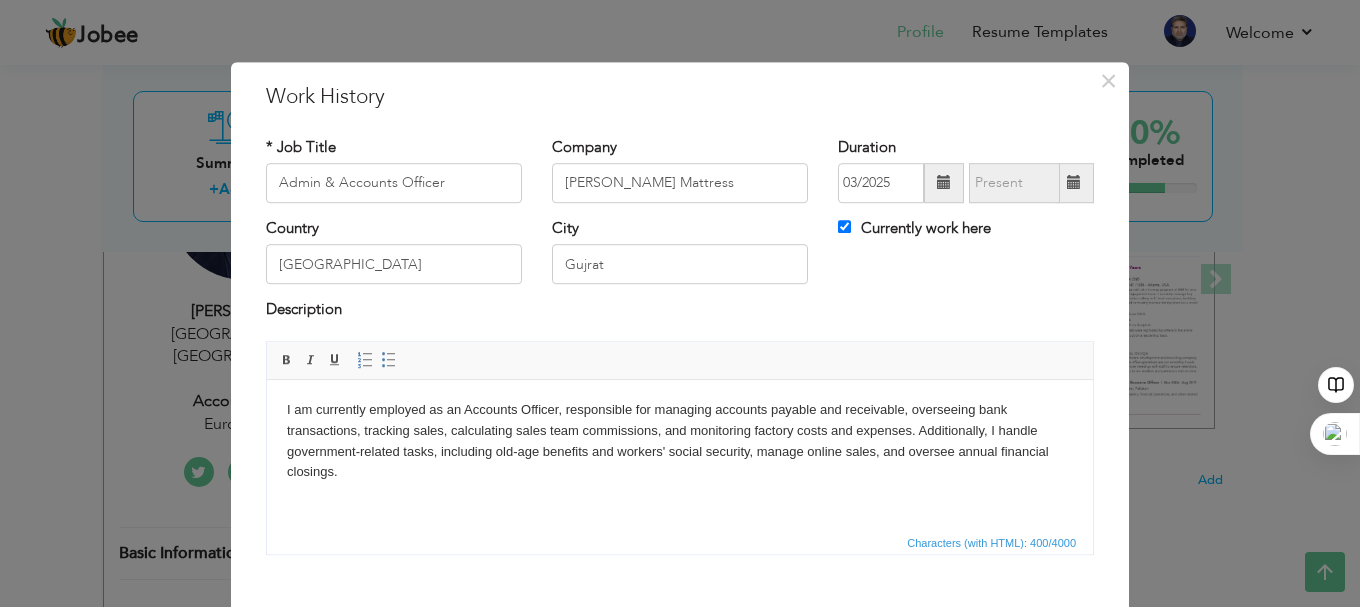 type 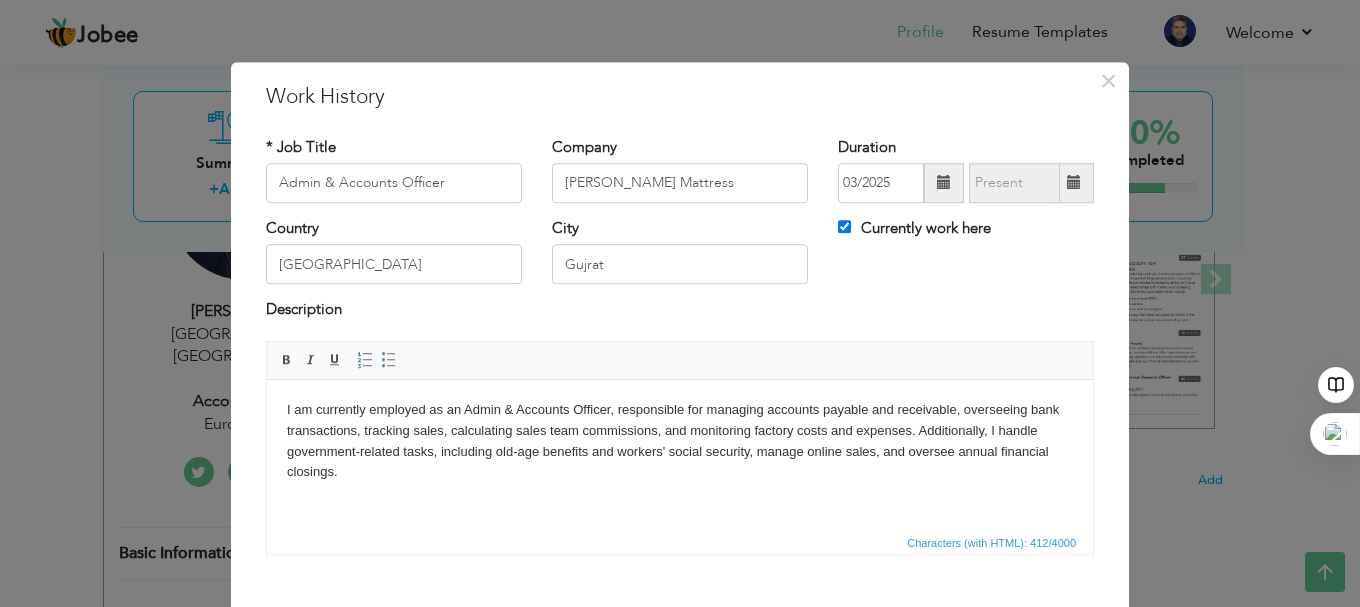 click on "I am currently employed as an Admin & Accounts Officer, responsible for managing accounts payable and receivable, overseeing bank transactions, tracking sales, calculating sales team commissions, and monitoring factory costs and expenses. Additionally, I handle government-related tasks, including old-age benefits and workers' social security, manage online sales, and oversee annual financial closings." at bounding box center (680, 440) 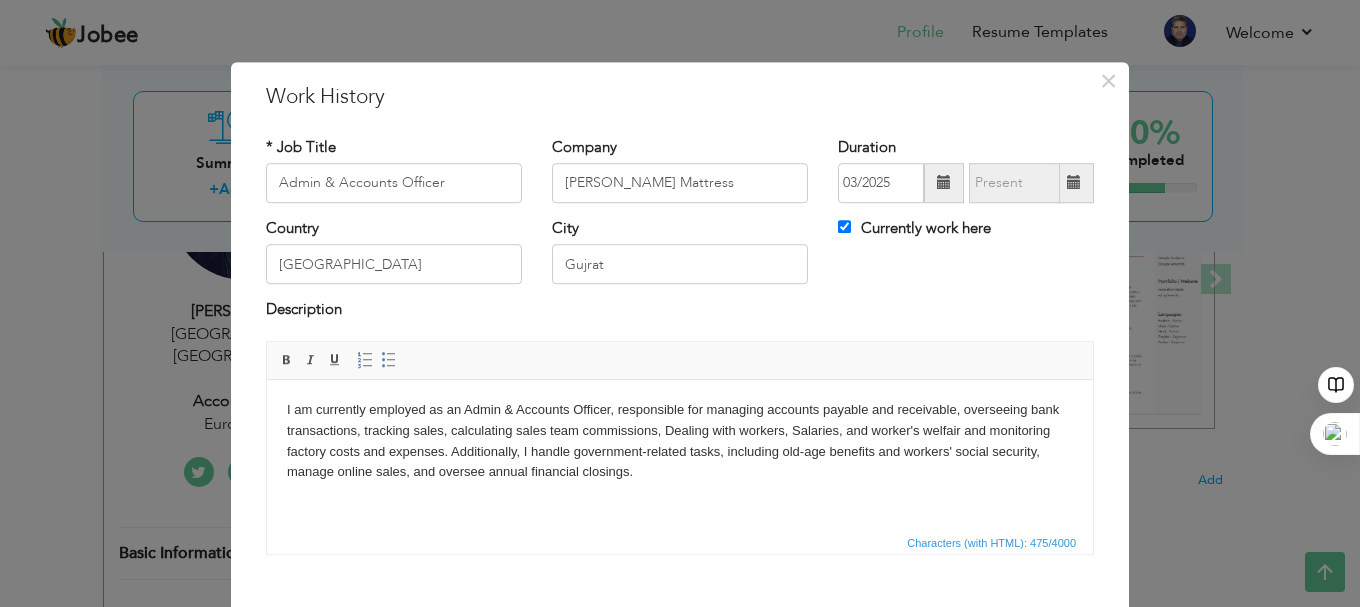 drag, startPoint x: 652, startPoint y: 484, endPoint x: 275, endPoint y: 395, distance: 387.36288 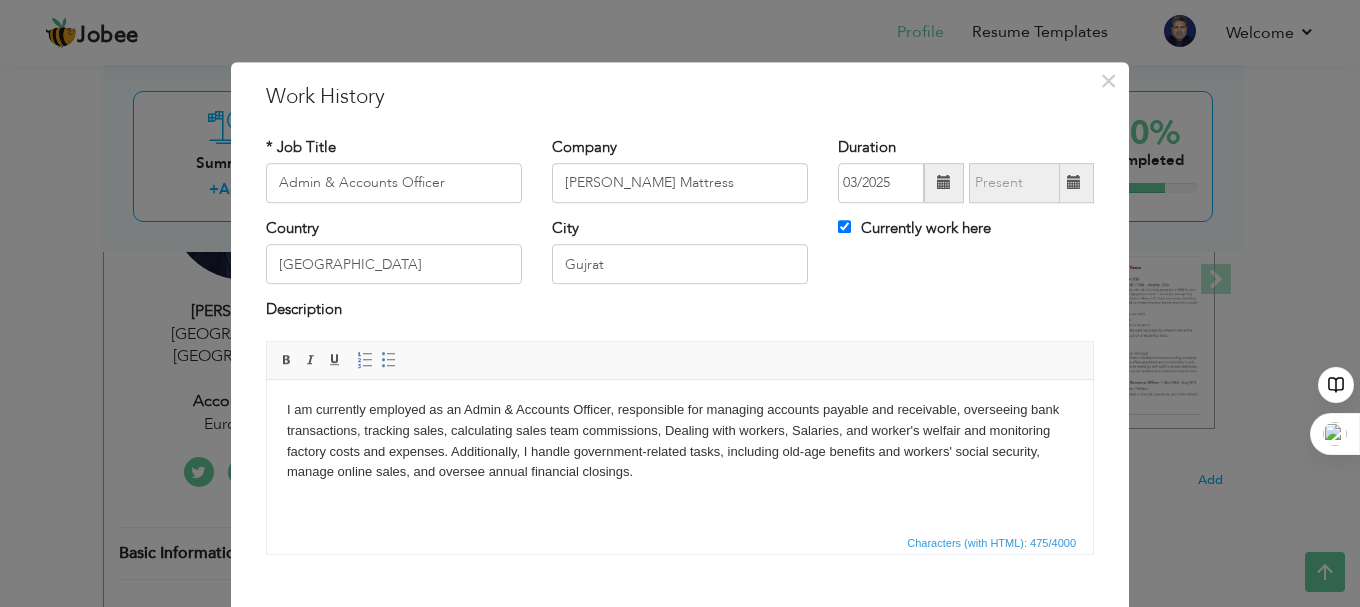 scroll, scrollTop: 25, scrollLeft: 0, axis: vertical 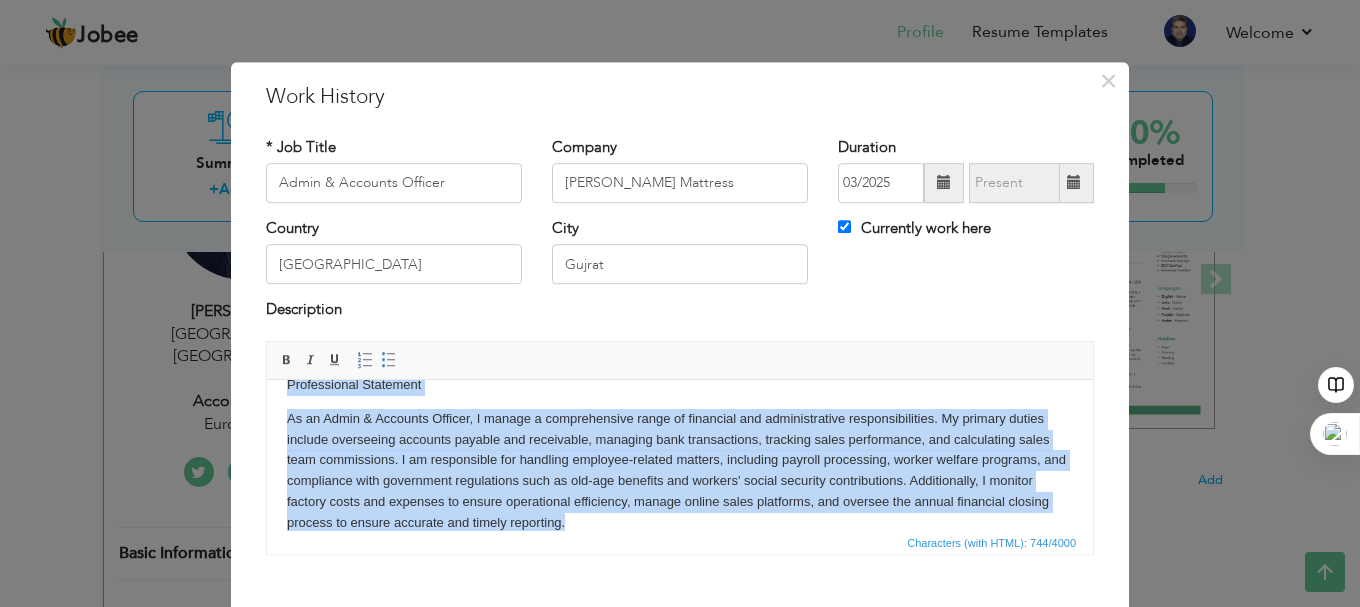 click on "As an Admin & Accounts Officer, I manage a comprehensive range of financial and administrative responsibilities. My primary duties include overseeing accounts payable and receivable, managing bank transactions, tracking sales performance, and calculating sales team commissions. I am responsible for handling employee-related matters, including payroll processing, worker welfare programs, and compliance with government regulations such as old-age benefits and workers' social security contributions. Additionally, I monitor factory costs and expenses to ensure operational efficiency, manage online sales platforms, and oversee the annual financial closing process to ensure accurate and timely reporting." at bounding box center (680, 470) 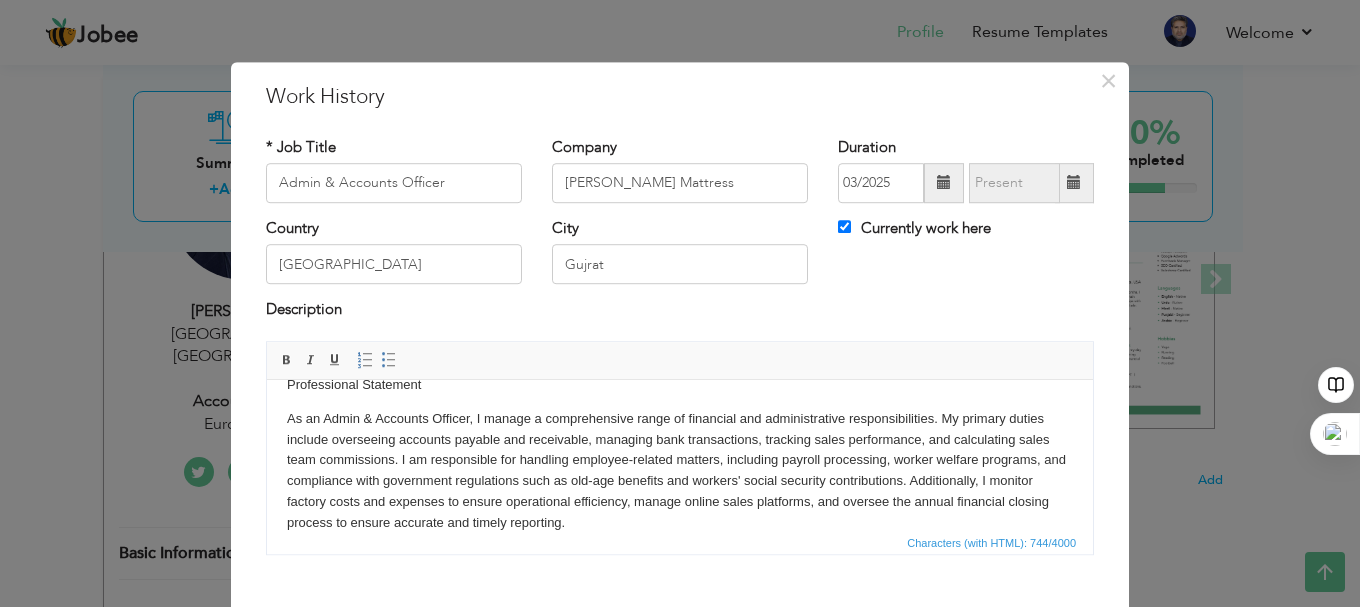 scroll, scrollTop: 0, scrollLeft: 0, axis: both 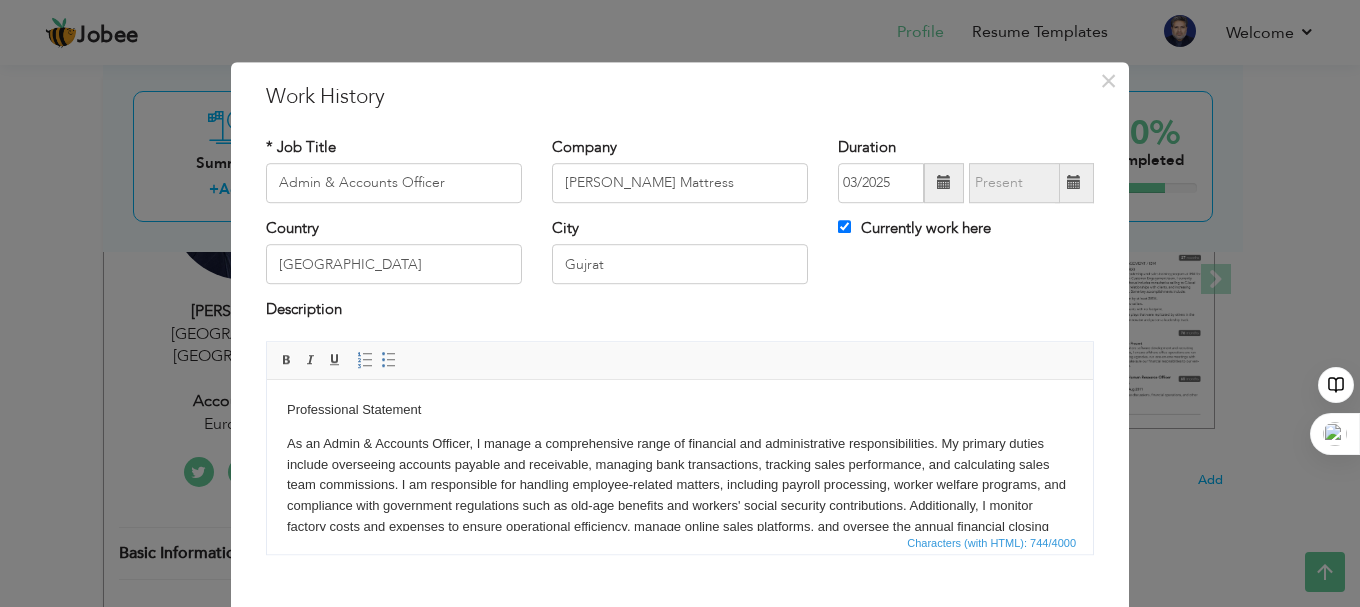 click on "Professional Statement As an Admin & Accounts Officer, I manage a comprehensive range of financial and administrative responsibilities. My primary duties include overseeing accounts payable and receivable, managing bank transactions, tracking sales performance, and calculating sales team commissions. I am responsible for handling employee-related matters, including payroll processing, worker welfare programs, and compliance with government regulations such as old-age benefits and workers' social security contributions. Additionally, I monitor factory costs and expenses to ensure operational efficiency, manage online sales platforms, and oversee the annual financial closing process to ensure accurate and timely reporting." at bounding box center (680, 478) 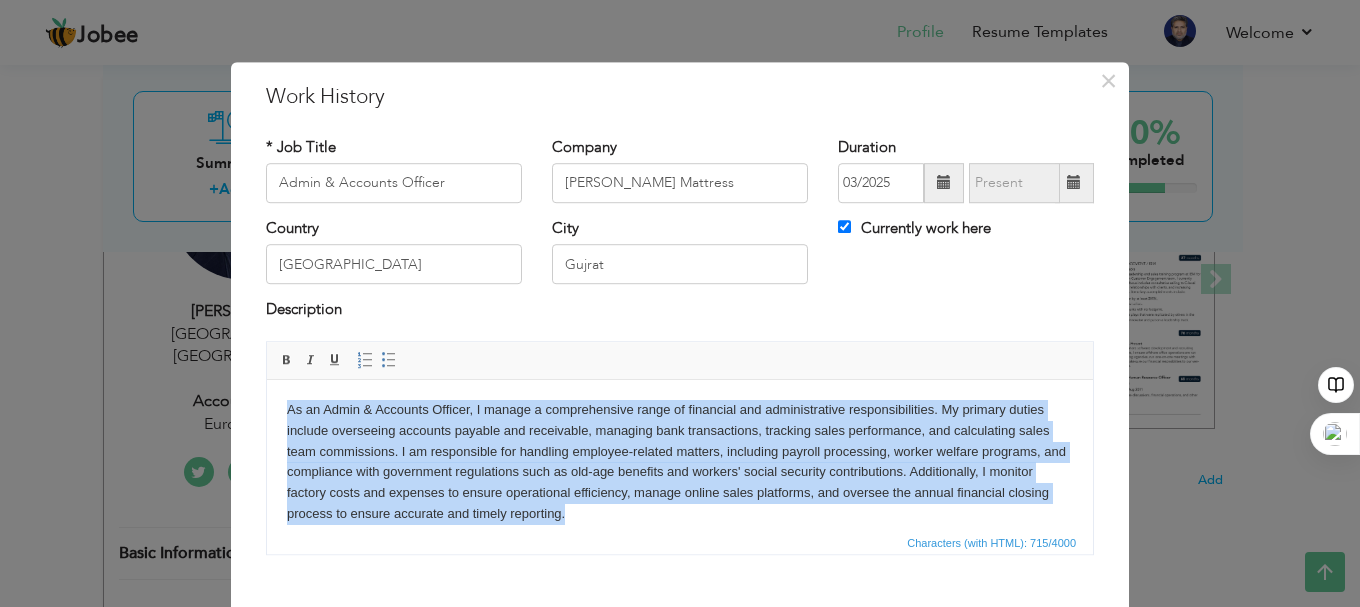 copy on "As an Admin & Accounts Officer, I manage a comprehensive range of financial and administrative responsibilities. My primary duties include overseeing accounts payable and receivable, managing bank transactions, tracking sales performance, and calculating sales team commissions. I am responsible for handling employee-related matters, including payroll processing, worker welfare programs, and compliance with government regulations such as old-age benefits and workers' social security contributions. Additionally, I monitor factory costs and expenses to ensure operational efficiency, manage online sales platforms, and oversee the annual financial closing process to ensure accurate and timely reporting." 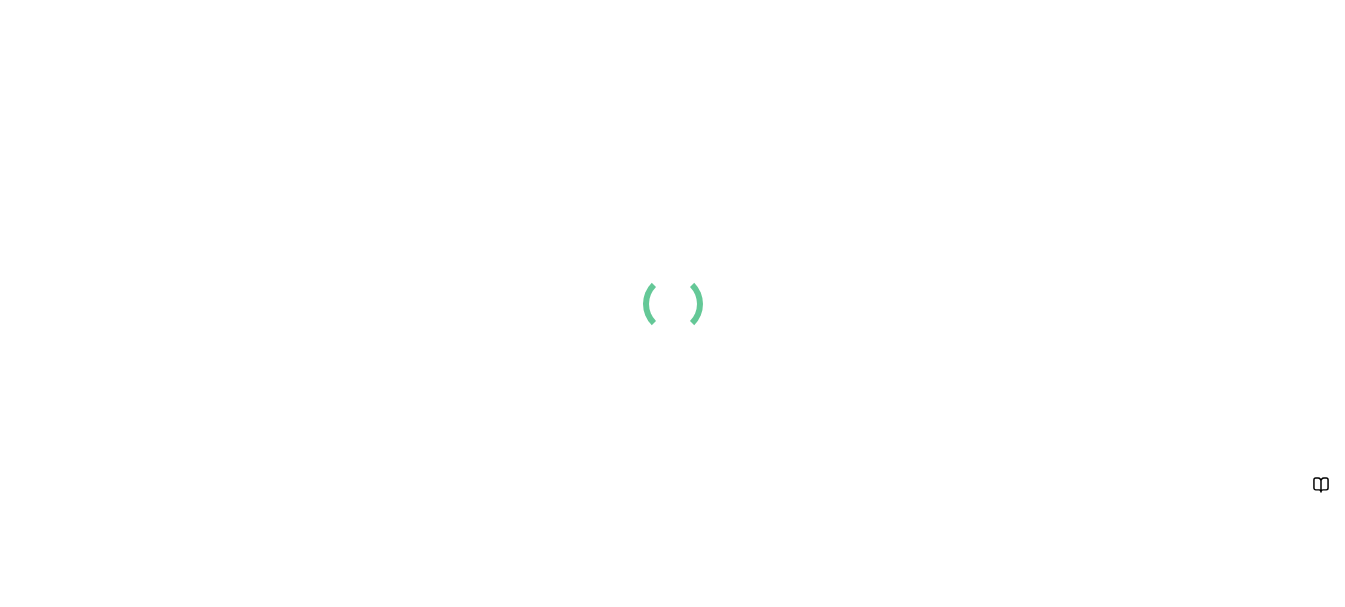 scroll, scrollTop: 0, scrollLeft: 0, axis: both 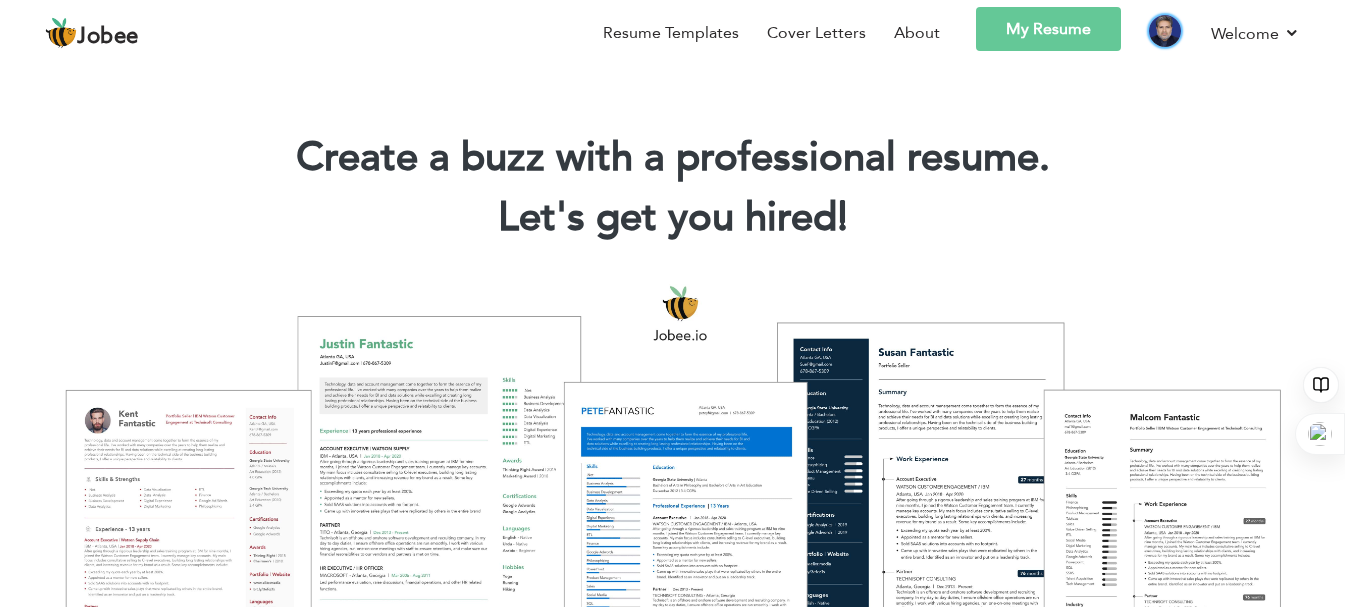 click at bounding box center (1165, 31) 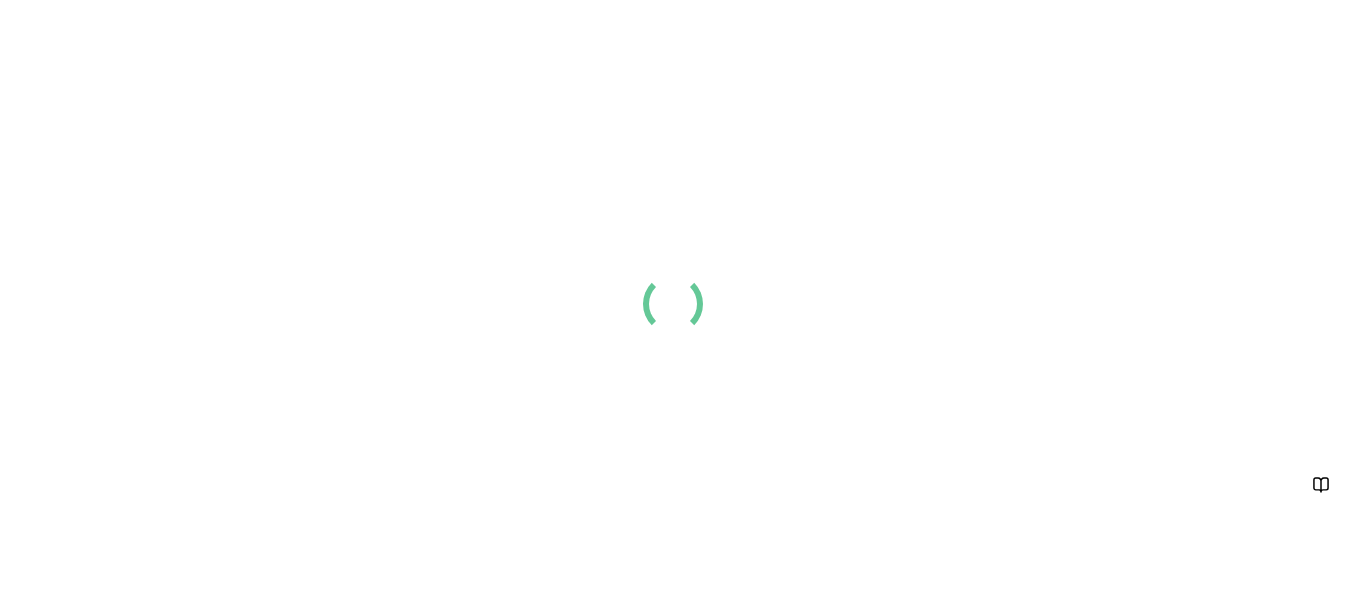 scroll, scrollTop: 0, scrollLeft: 0, axis: both 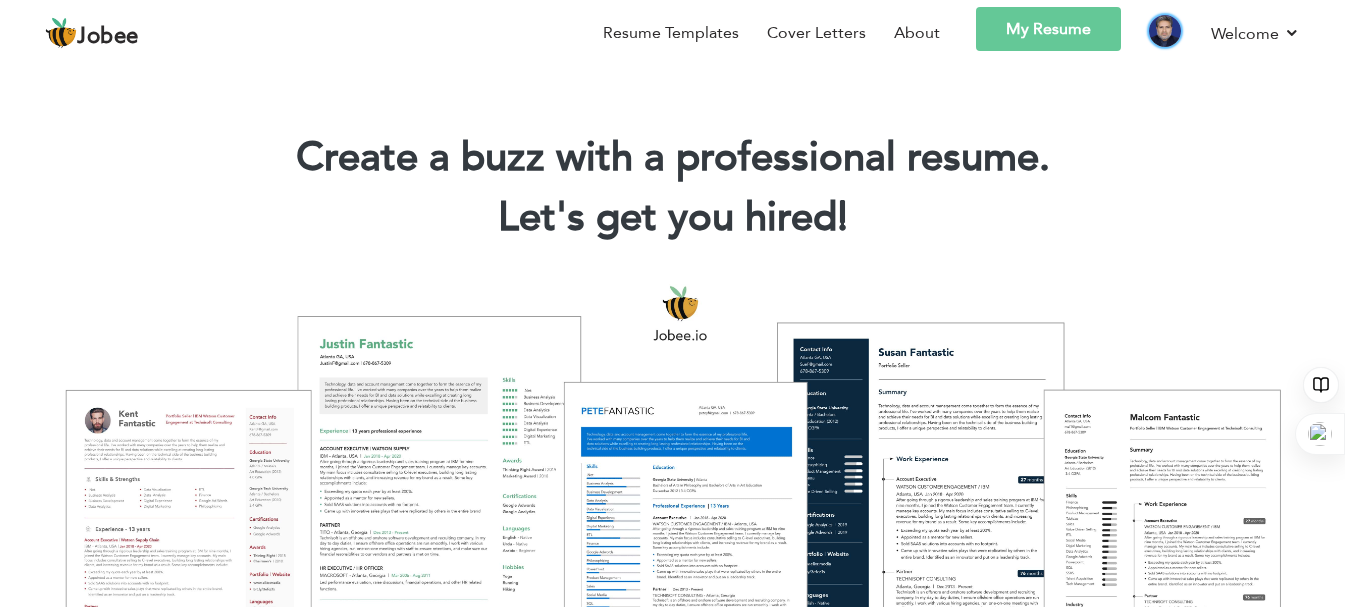 click at bounding box center (1165, 31) 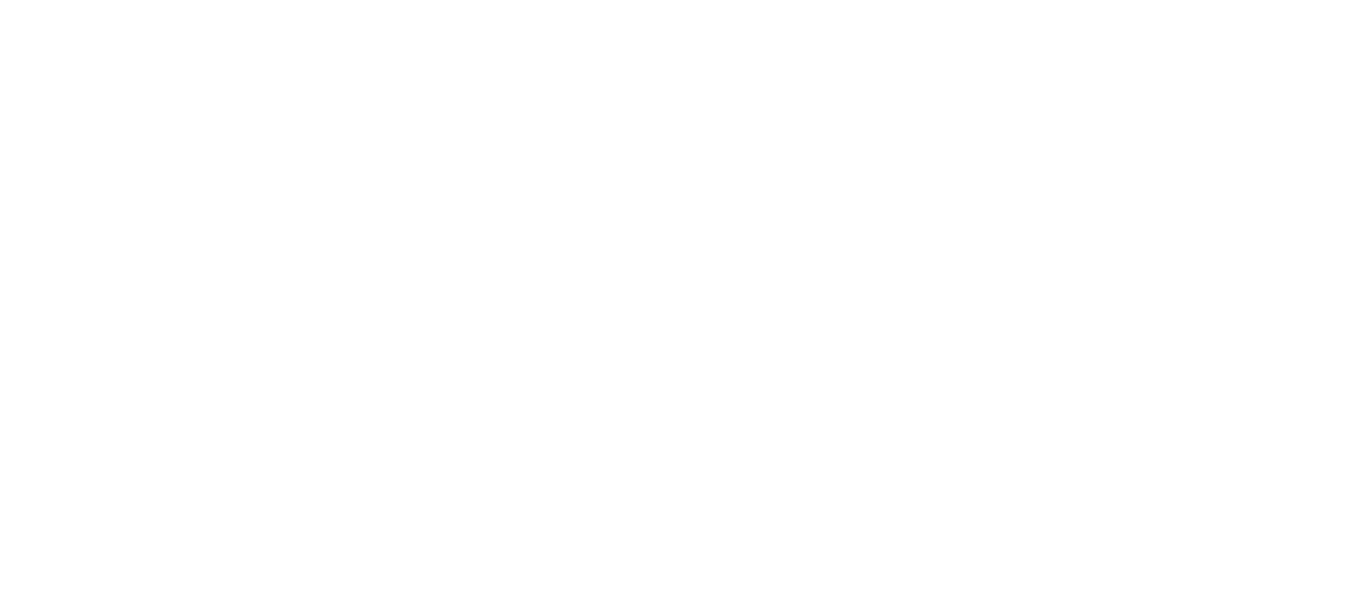 scroll, scrollTop: 0, scrollLeft: 0, axis: both 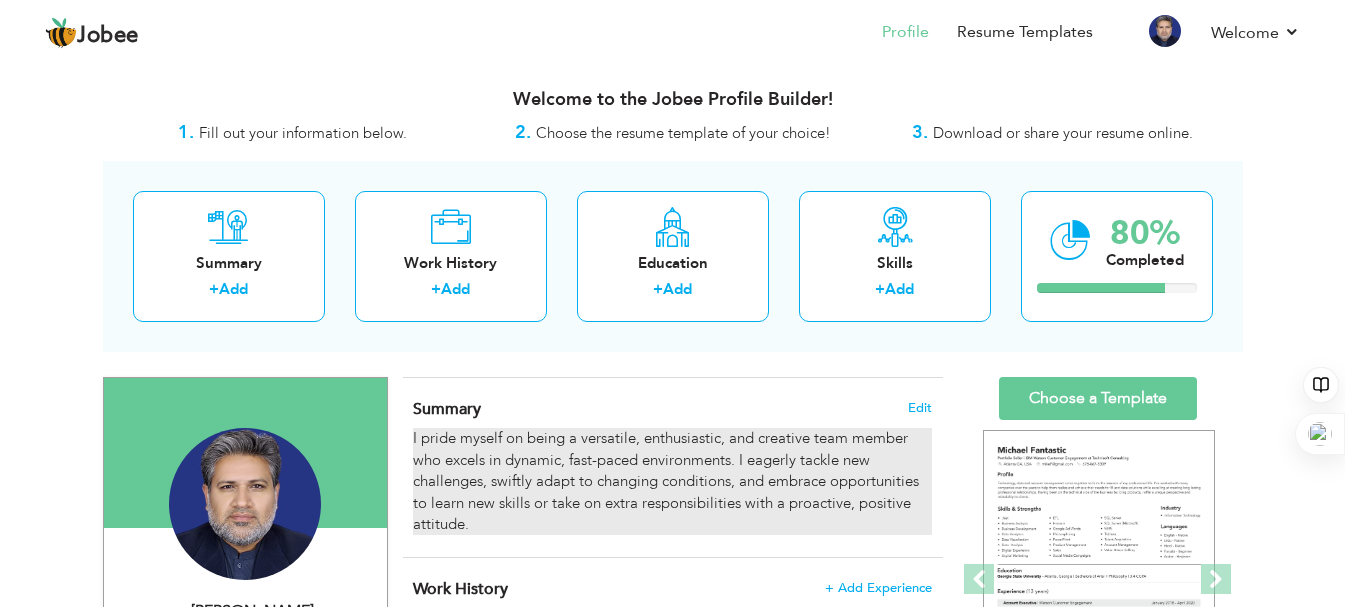 click on "I pride myself on being a versatile, enthusiastic, and creative team member who excels in dynamic, fast-paced environments. I eagerly tackle new challenges, swiftly adapt to changing conditions, and embrace opportunities to learn new skills or take on extra responsibilities with a proactive, positive attitude." at bounding box center (672, 481) 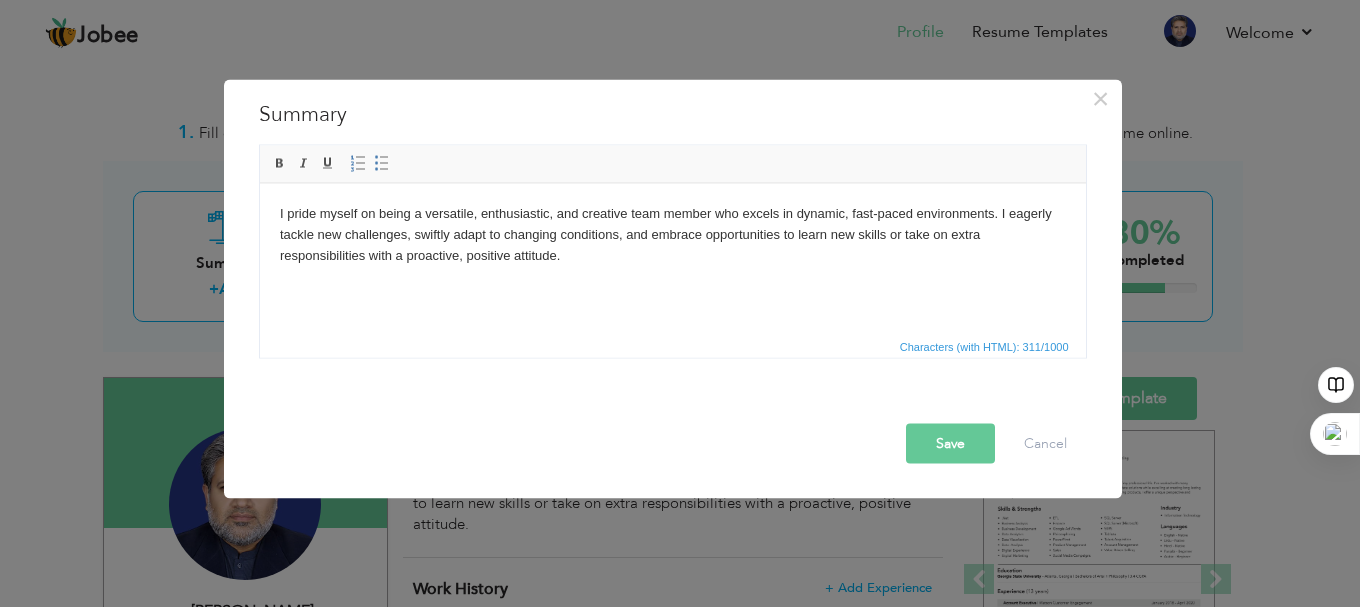 click on "I pride myself on being a versatile, enthusiastic, and creative team member who excels in dynamic, fast-paced environments. I eagerly tackle new challenges, swiftly adapt to changing conditions, and embrace opportunities to learn new skills or take on extra responsibilities with a proactive, positive attitude." at bounding box center [672, 234] 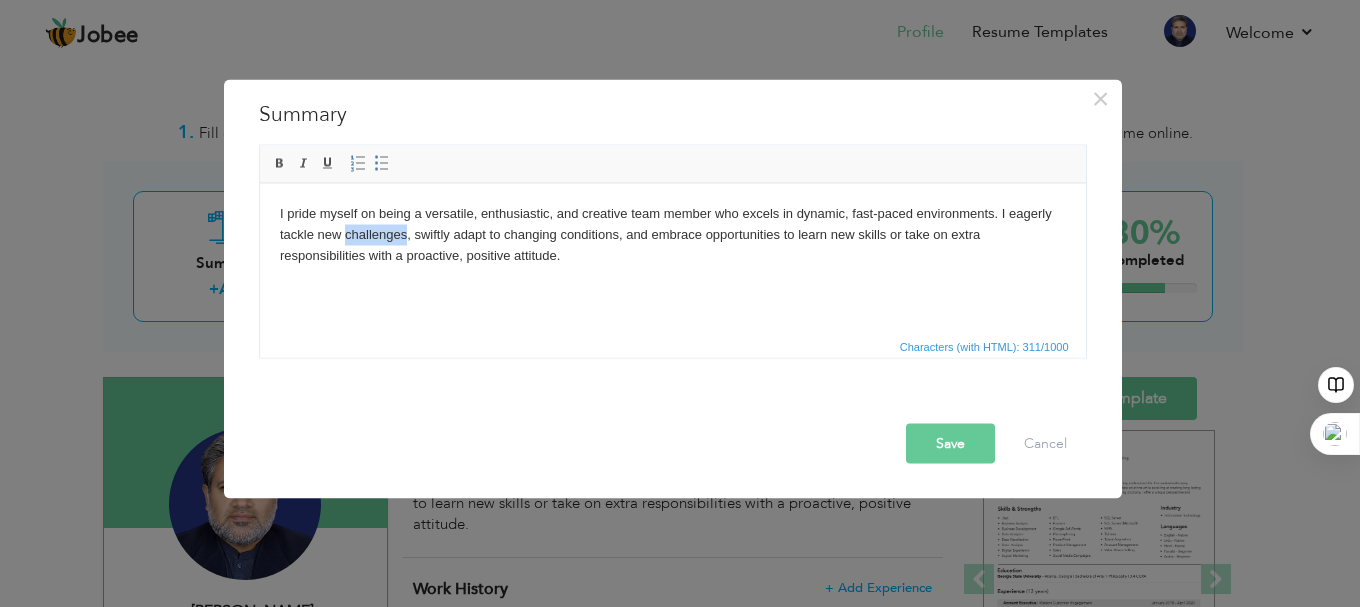 click on "I pride myself on being a versatile, enthusiastic, and creative team member who excels in dynamic, fast-paced environments. I eagerly tackle new challenges, swiftly adapt to changing conditions, and embrace opportunities to learn new skills or take on extra responsibilities with a proactive, positive attitude." at bounding box center [672, 234] 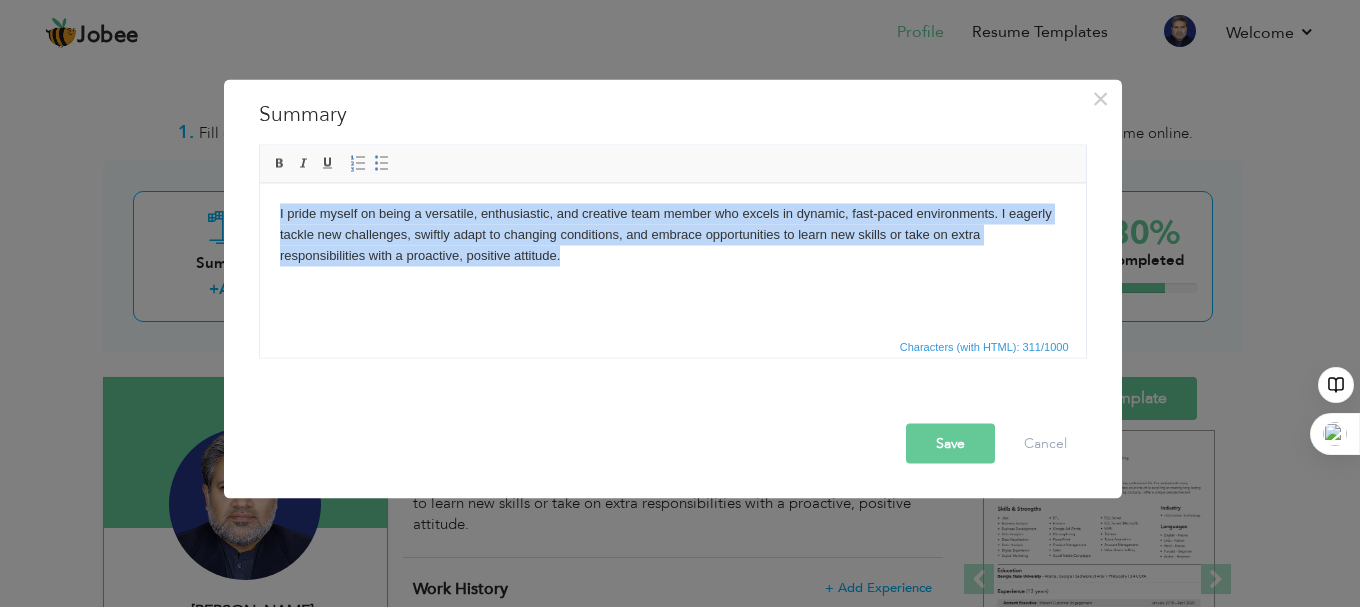 click on "I pride myself on being a versatile, enthusiastic, and creative team member who excels in dynamic, fast-paced environments. I eagerly tackle new challenges, swiftly adapt to changing conditions, and embrace opportunities to learn new skills or take on extra responsibilities with a proactive, positive attitude." at bounding box center [672, 234] 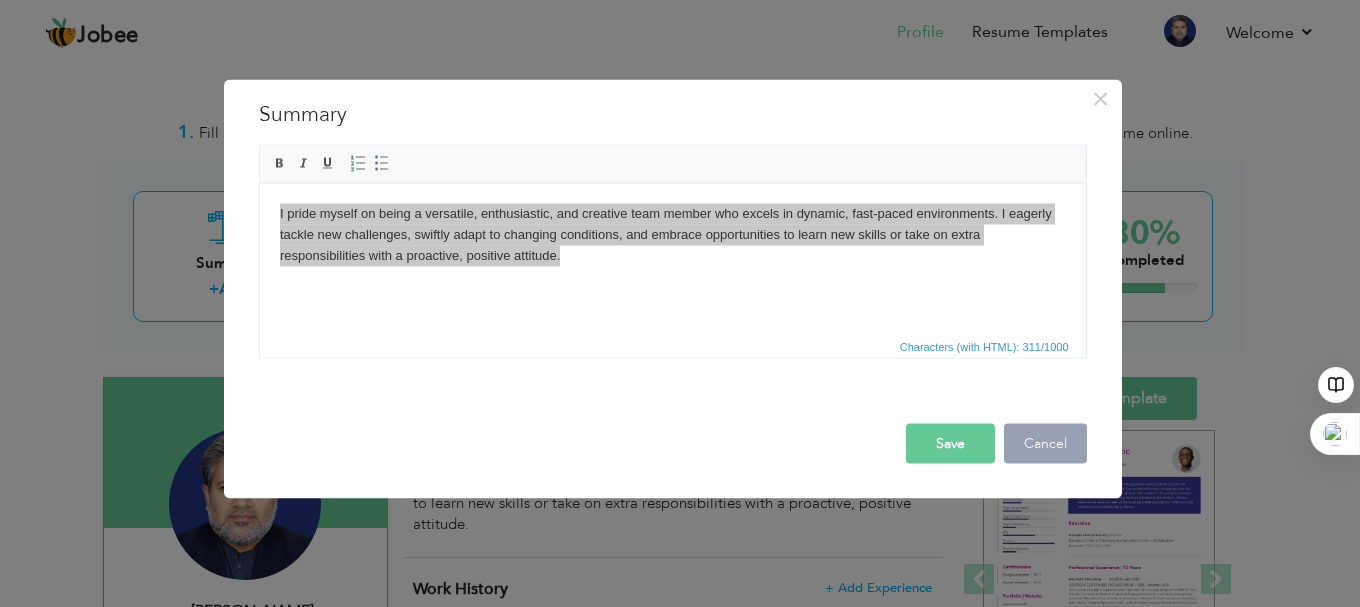 click on "Cancel" at bounding box center (1045, 443) 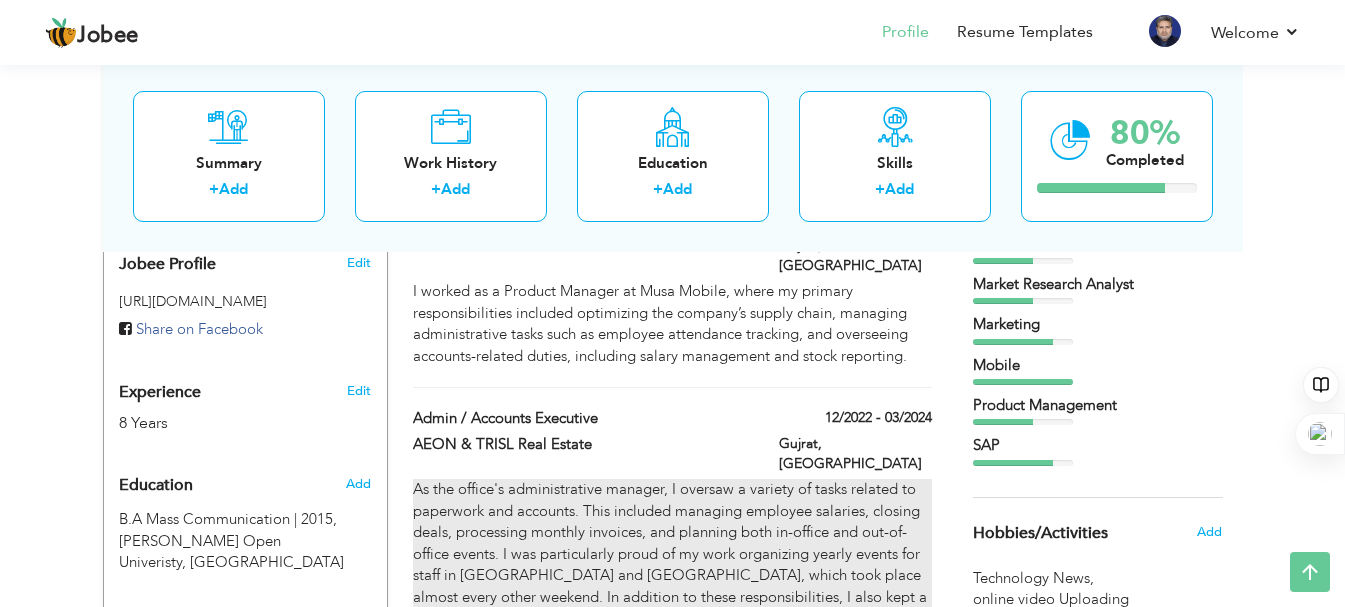 scroll, scrollTop: 700, scrollLeft: 0, axis: vertical 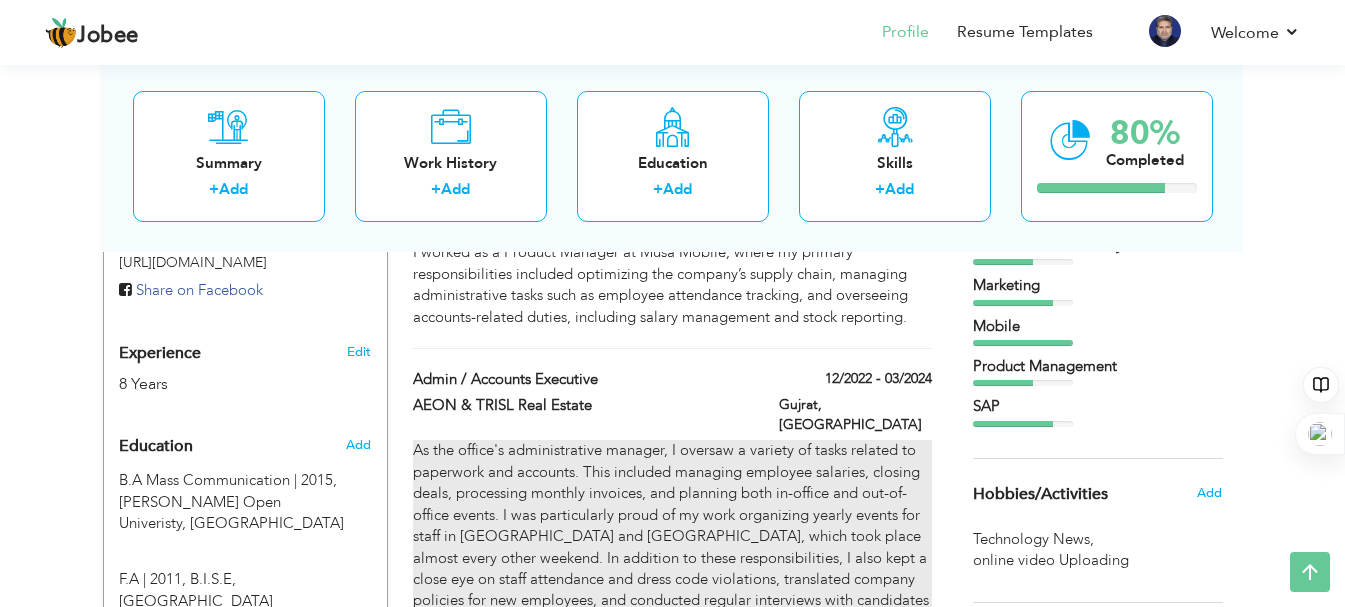 click on "As the office's administrative manager, I oversaw a variety of tasks related to paperwork and accounts. This included managing employee salaries, closing deals, processing monthly invoices, and planning both in-office and out-of-office events. I was particularly proud of my work organizing yearly events for staff in [GEOGRAPHIC_DATA] and [GEOGRAPHIC_DATA], which took place almost every other weekend. In addition to these responsibilities, I also kept a close eye on staff attendance and dress code violations, translated company policies for new employees, and conducted regular interviews with candidates via Zoom Meetings with HR Karachi and the Country Head." at bounding box center (672, 536) 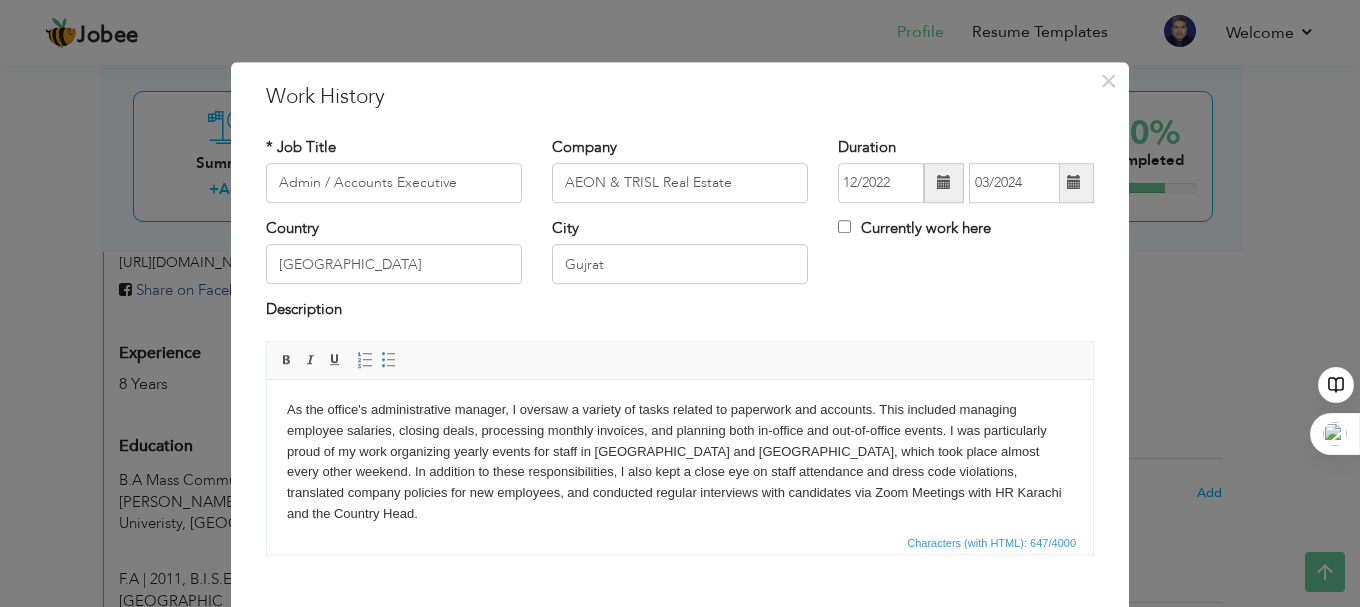 click on "As the office's administrative manager, I oversaw a variety of tasks related to paperwork and accounts. This included managing employee salaries, closing deals, processing monthly invoices, and planning both in-office and out-of-office events. I was particularly proud of my work organizing yearly events for staff in [GEOGRAPHIC_DATA] and [GEOGRAPHIC_DATA], which took place almost every other weekend. In addition to these responsibilities, I also kept a close eye on staff attendance and dress code violations, translated company policies for new employees, and conducted regular interviews with candidates via Zoom Meetings with HR Karachi and the Country Head." at bounding box center [680, 461] 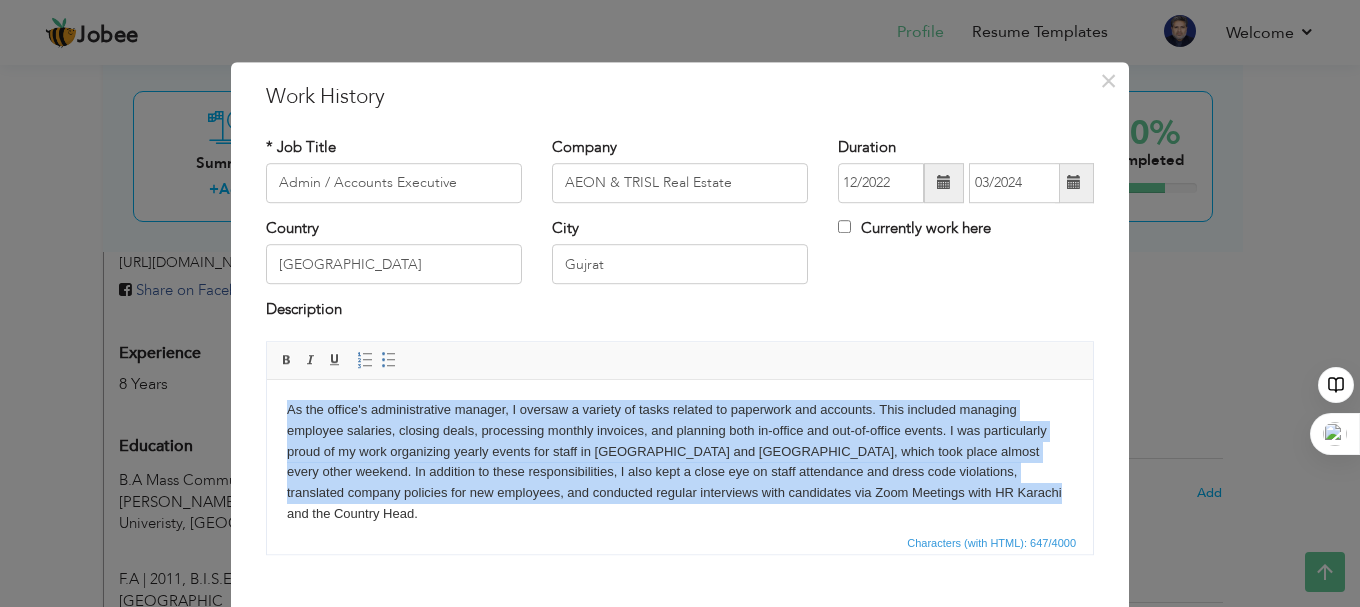 copy on "As the office's administrative manager, I oversaw a variety of tasks related to paperwork and accounts. This included managing employee salaries, closing deals, processing monthly invoices, and planning both in-office and out-of-office events. I was particularly proud of my work organizing yearly events for staff in [GEOGRAPHIC_DATA] and [GEOGRAPHIC_DATA], which took place almost every other weekend. In addition to these responsibilities, I also kept a close eye on staff attendance and dress code violations, translated company policies for new employees, and conducted regular interviews with candidates via Zoom Meetings with HR Karachi and the Country Head." 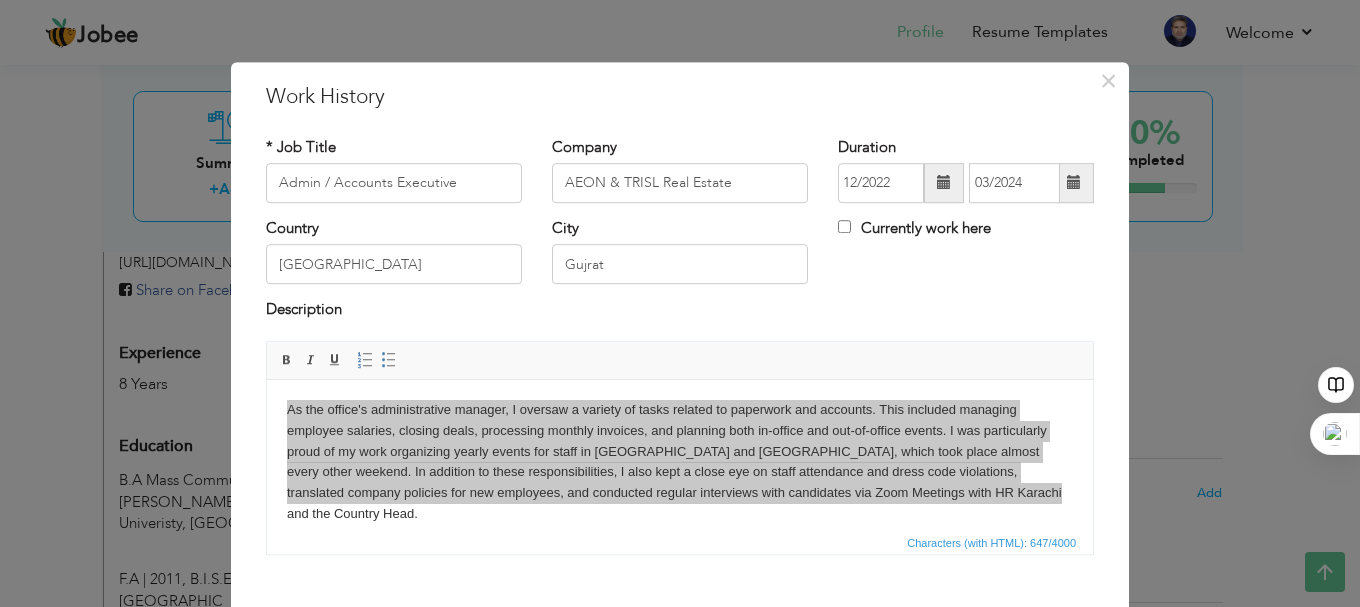 click on "×
Work History
* Job Title
Admin / Accounts Executive
Company
AEON & TRISL Real Estate
Duration 12/2022 03/2024 Country" at bounding box center (680, 303) 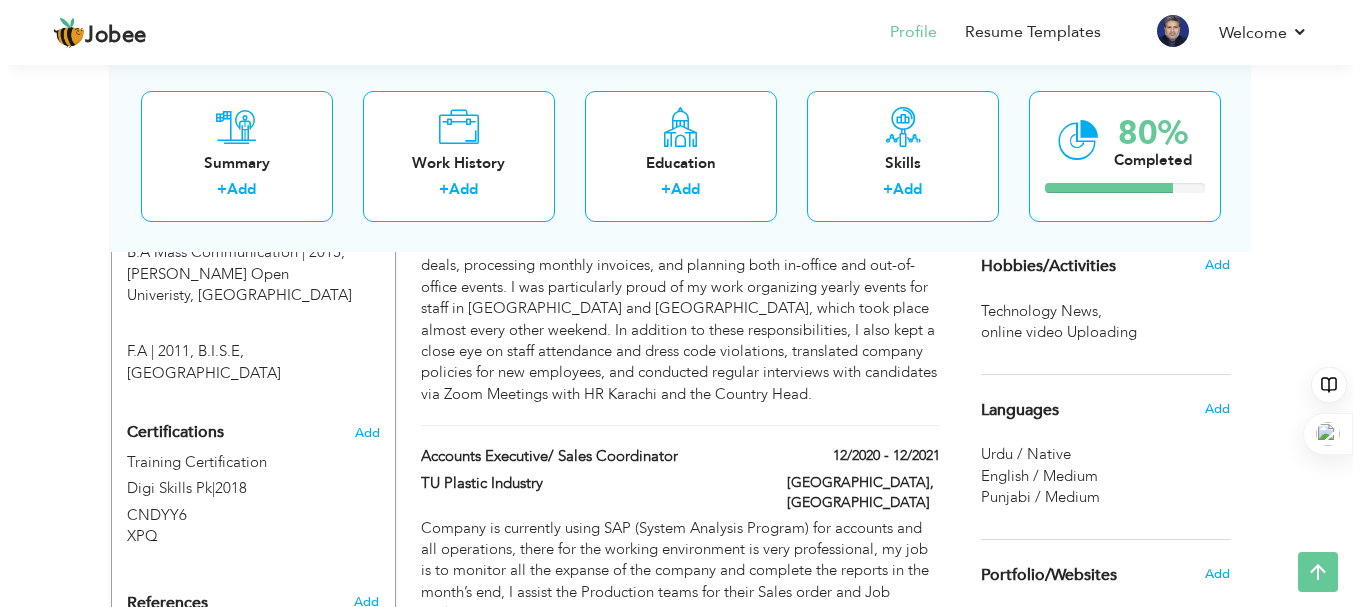 scroll, scrollTop: 1000, scrollLeft: 0, axis: vertical 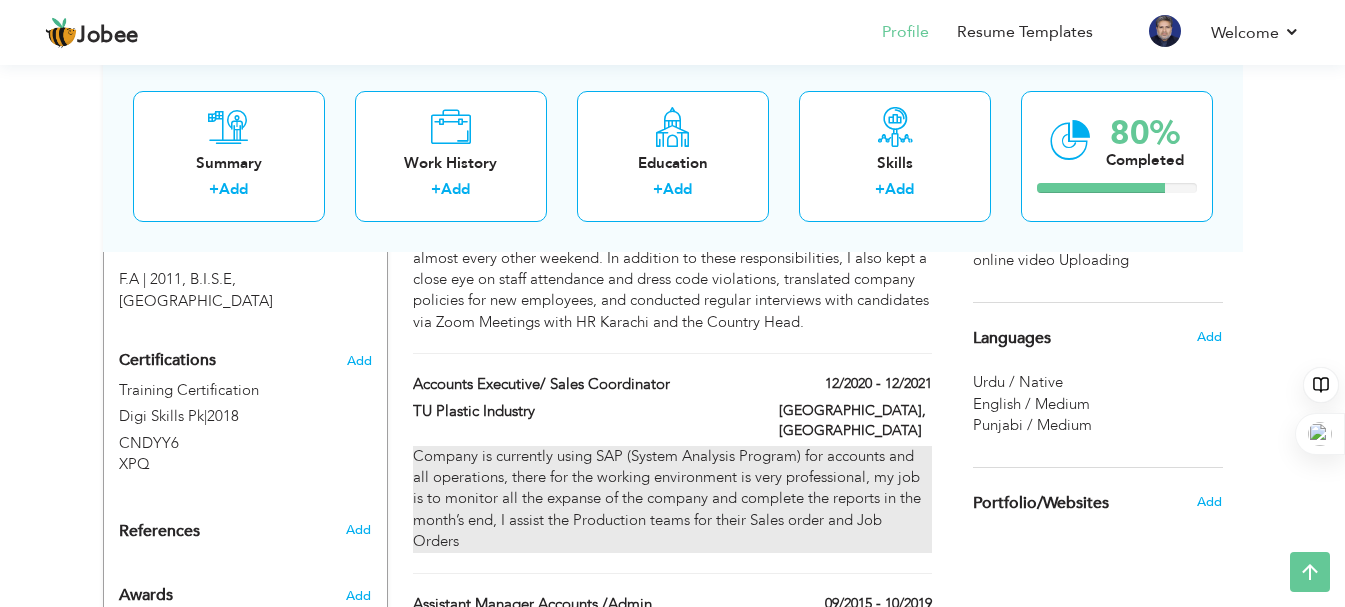 click on "Company is currently using SAP (System Analysis Program) for accounts and all operations, there for the working environment is very professional, my job is to monitor all the expanse of the company and complete the reports in the month’s end, I assist the Production teams for their Sales order and Job Orders" at bounding box center (672, 499) 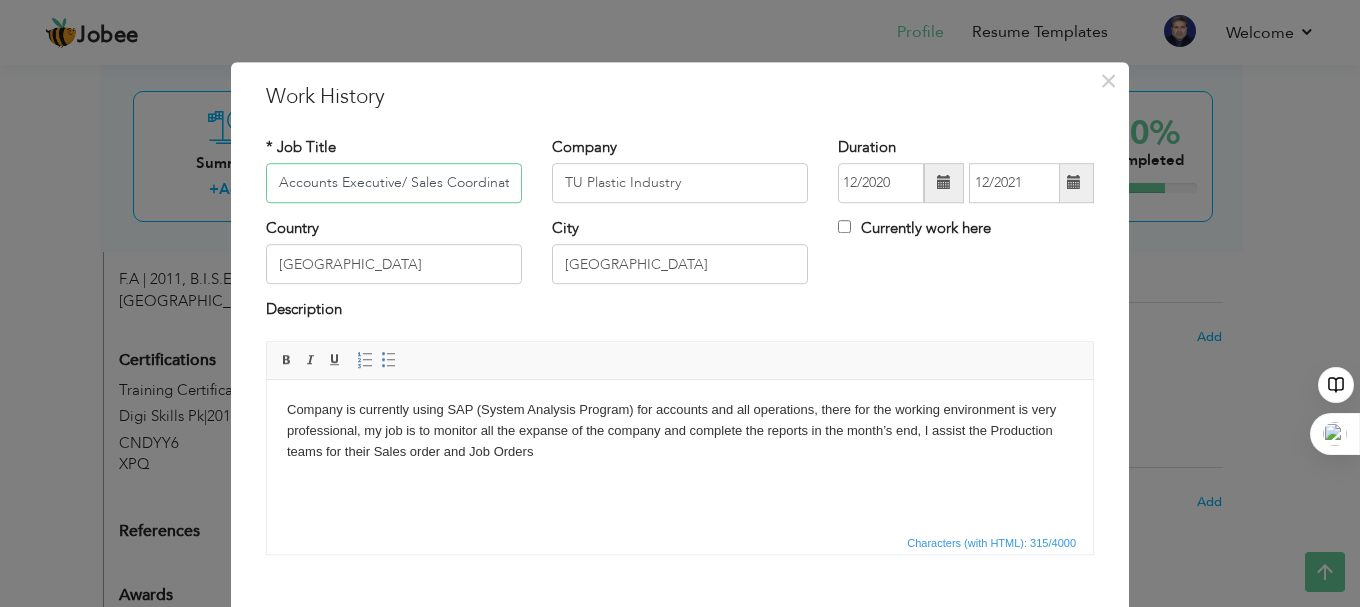 scroll, scrollTop: 0, scrollLeft: 11, axis: horizontal 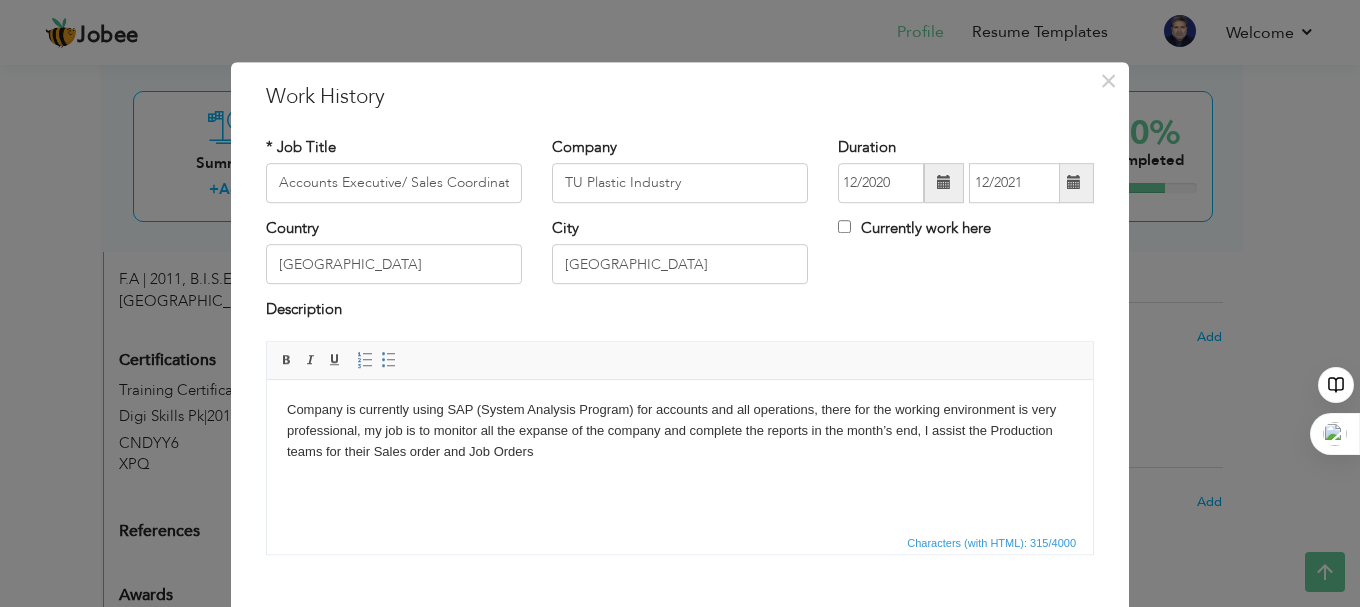 click on "Company is currently using SAP (System Analysis Program) for accounts and all operations, there for the working environment is very professional, my job is to monitor all the expanse of the company and complete the reports in the month’s end, I assist the Production teams for their Sales order and Job Orders" at bounding box center [680, 430] 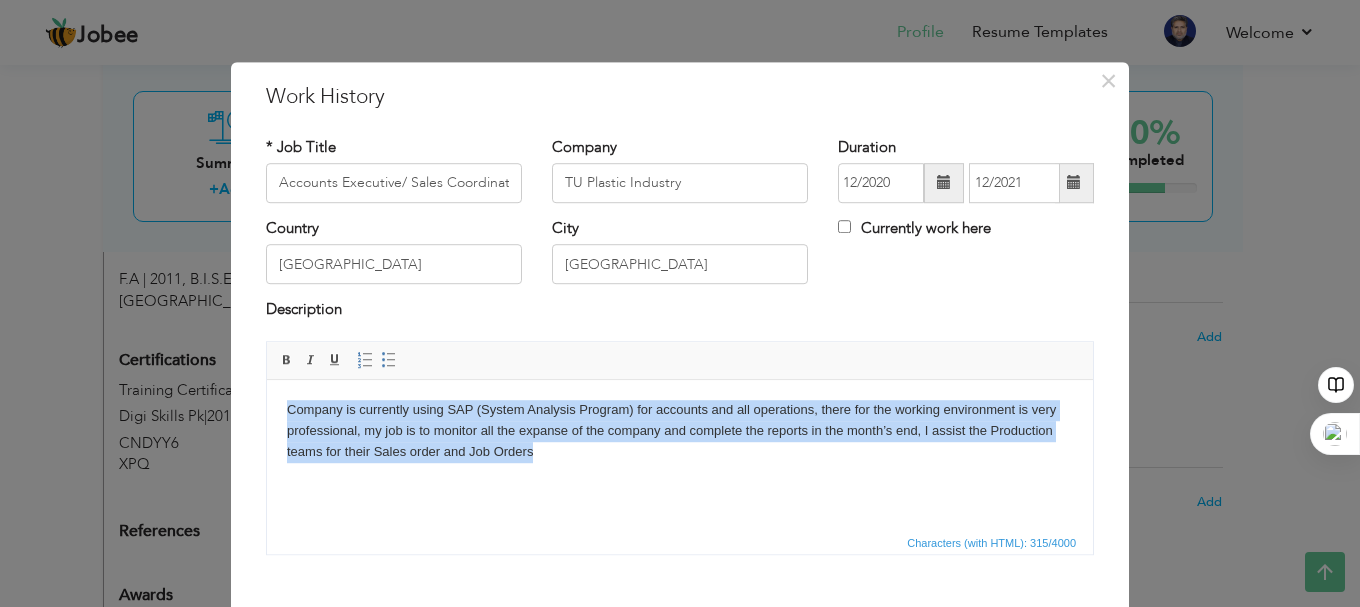 copy on "Company is currently using SAP (System Analysis Program) for accounts and all operations, there for the working environment is very professional, my job is to monitor all the expanse of the company and complete the reports in the month’s end, I assist the Production teams for their Sales order and Job Orders" 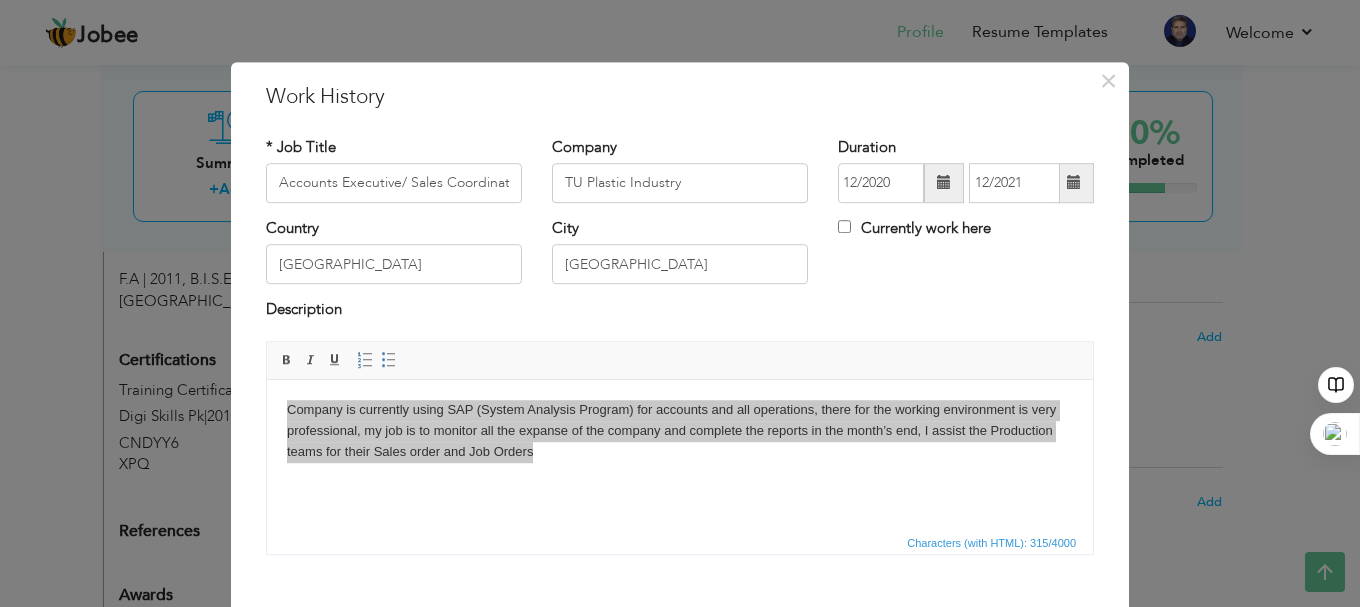 click on "×
Work History
* Job Title
Accounts Executive/ Sales Coordinator
Company
TU Plastic Industry
Duration 12/2020 12/2021" at bounding box center (680, 303) 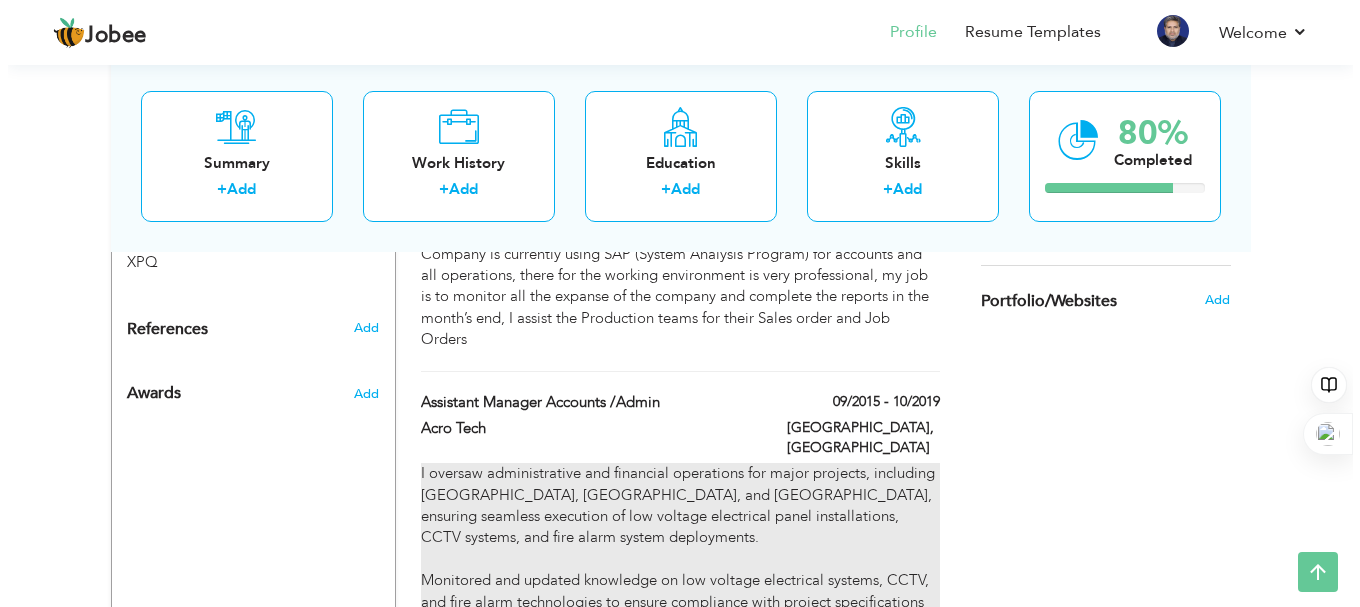 scroll, scrollTop: 1200, scrollLeft: 0, axis: vertical 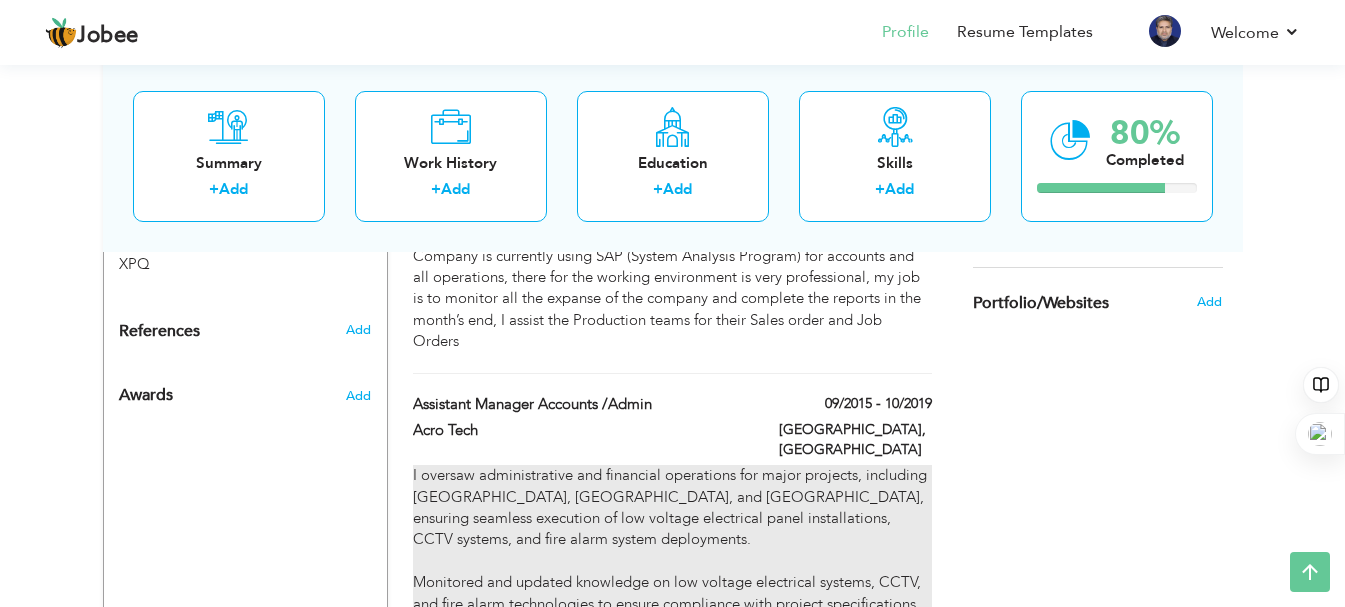 click on "I oversaw administrative and financial operations for major projects, including [GEOGRAPHIC_DATA], [GEOGRAPHIC_DATA], and [GEOGRAPHIC_DATA], ensuring seamless execution of low voltage electrical panel installations, CCTV systems, and fire alarm system deployments.
Monitored and updated knowledge on low voltage electrical systems, CCTV, and fire alarm technologies to ensure compliance with project specifications and industry standards." at bounding box center (672, 550) 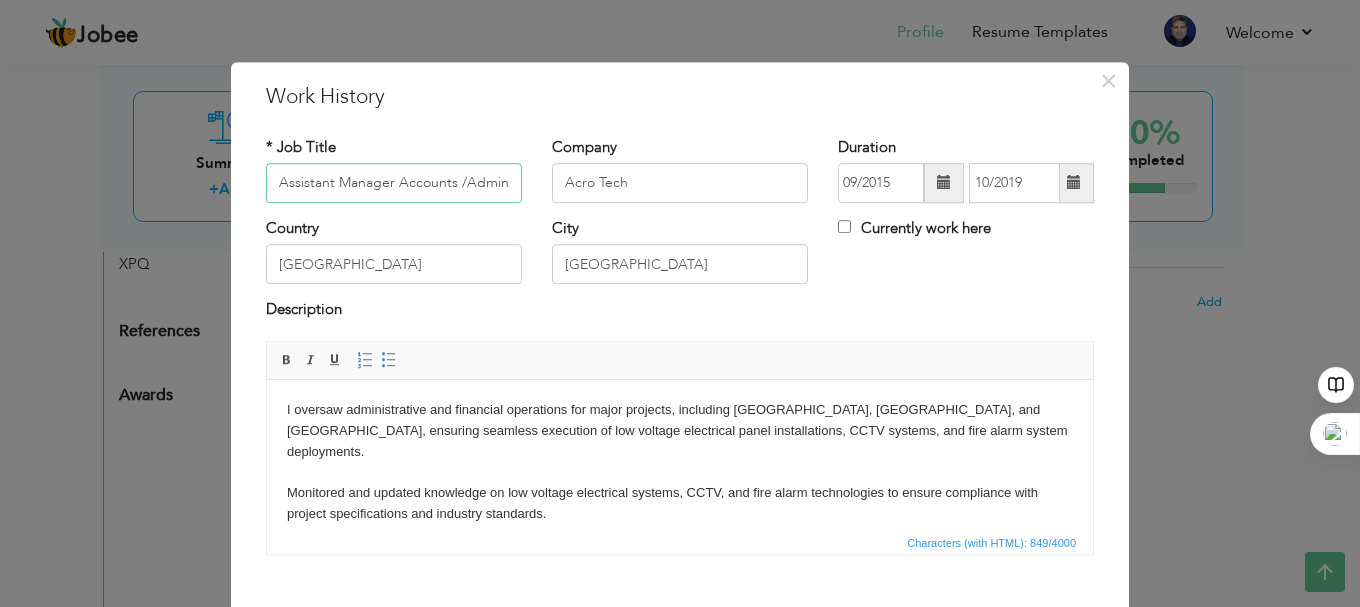 click on "Assistant Manager Accounts /Admin" at bounding box center [394, 183] 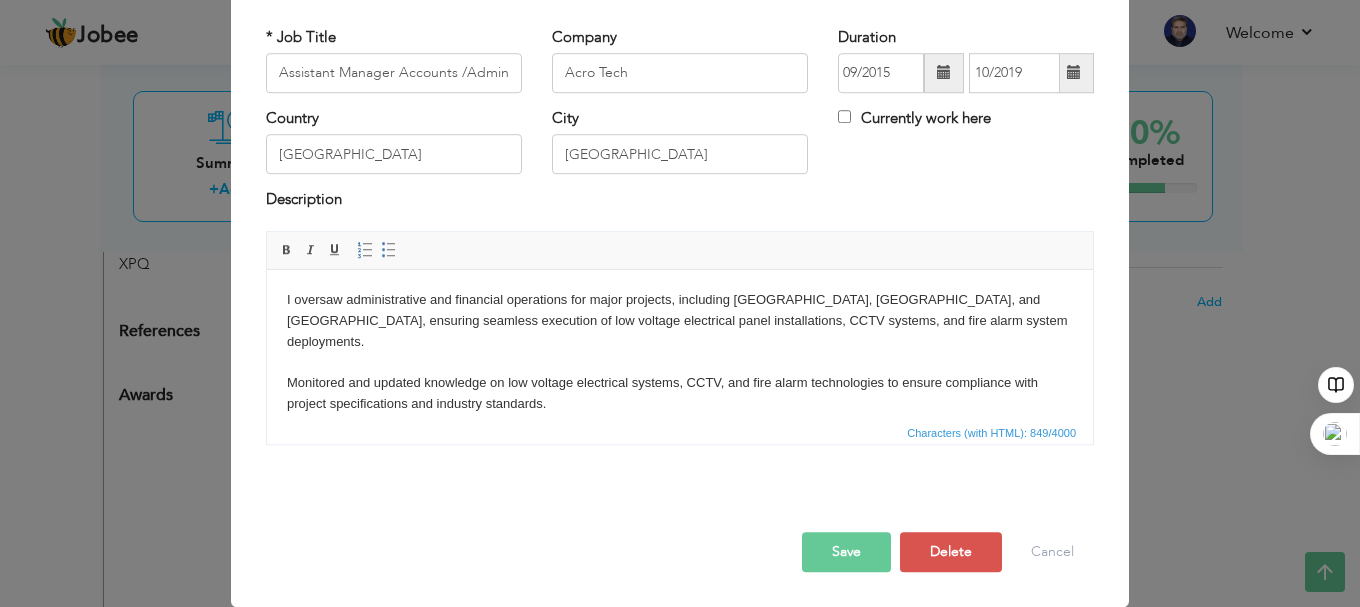 click on "I oversaw administrative and financial operations for major projects, including [GEOGRAPHIC_DATA], [GEOGRAPHIC_DATA], and [GEOGRAPHIC_DATA], ensuring seamless execution of low voltage electrical panel installations, CCTV systems, and fire alarm system deployments. Monitored and updated knowledge on low voltage electrical systems, CCTV, and fire alarm technologies to ensure compliance with project specifications and industry standards." at bounding box center (680, 351) 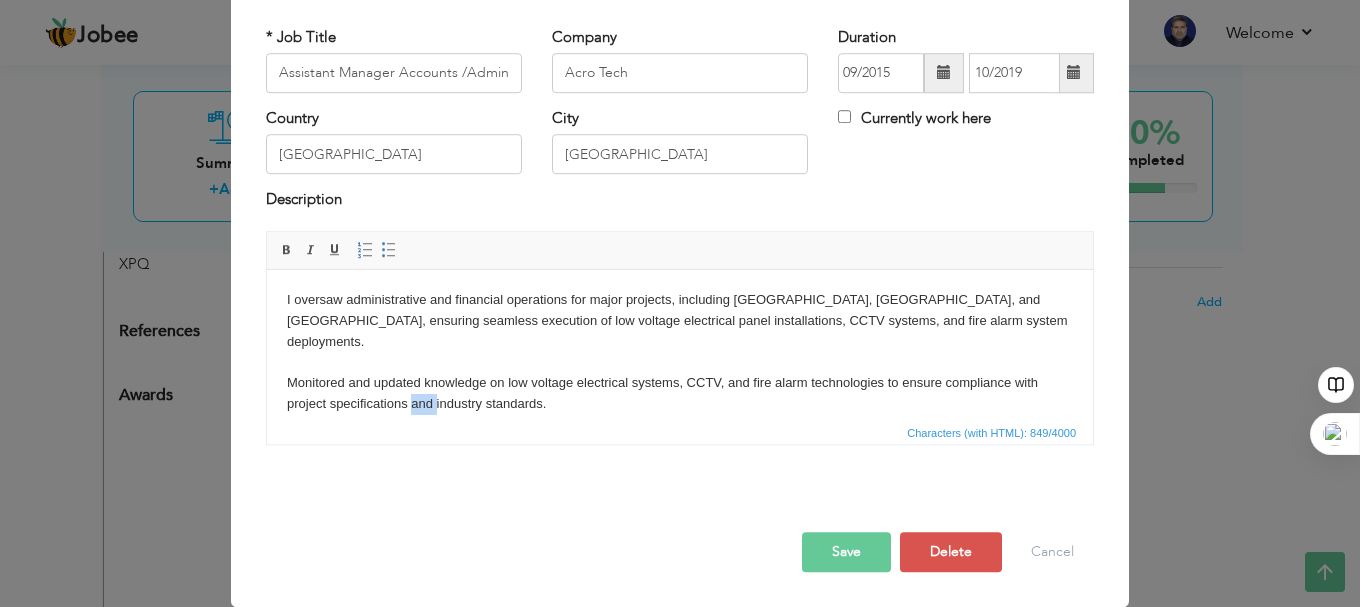 click on "I oversaw administrative and financial operations for major projects, including [GEOGRAPHIC_DATA], [GEOGRAPHIC_DATA], and [GEOGRAPHIC_DATA], ensuring seamless execution of low voltage electrical panel installations, CCTV systems, and fire alarm system deployments. Monitored and updated knowledge on low voltage electrical systems, CCTV, and fire alarm technologies to ensure compliance with project specifications and industry standards." at bounding box center (680, 351) 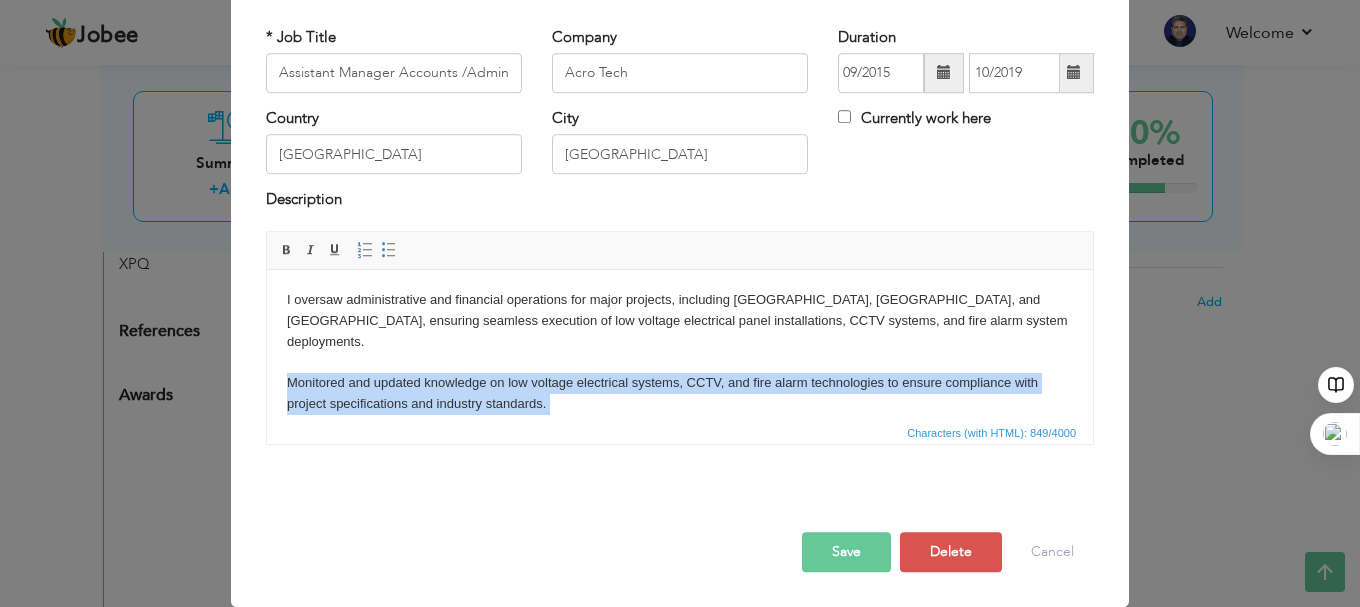 click on "I oversaw administrative and financial operations for major projects, including [GEOGRAPHIC_DATA], [GEOGRAPHIC_DATA], and [GEOGRAPHIC_DATA], ensuring seamless execution of low voltage electrical panel installations, CCTV systems, and fire alarm system deployments. Monitored and updated knowledge on low voltage electrical systems, CCTV, and fire alarm technologies to ensure compliance with project specifications and industry standards." at bounding box center [680, 351] 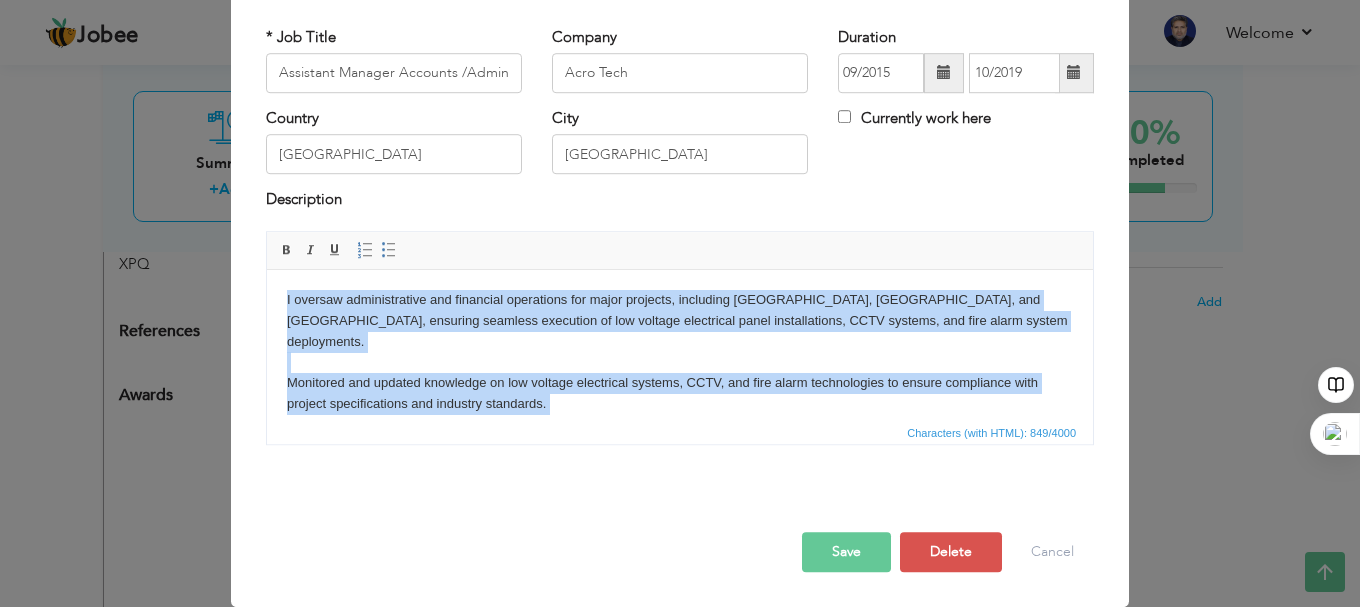 copy on "I oversaw administrative and financial operations for major projects, including [GEOGRAPHIC_DATA], [GEOGRAPHIC_DATA], and [GEOGRAPHIC_DATA], ensuring seamless execution of low voltage electrical panel installations, CCTV systems, and fire alarm system deployments. Monitored and updated knowledge on low voltage electrical systems, CCTV, and fire alarm technologies to ensure compliance with project specifications and industry standards. Managed supply chain logistics, tracking procurement and delivery of project materials to maintain timely and cost-effective operations. Administered payroll, project expenses, and logistics costs, ensuring accurate financial reporting and budget adherence. Coordinated worker meal arrangements, enhancing workforce satisfaction and operational efficiency." 